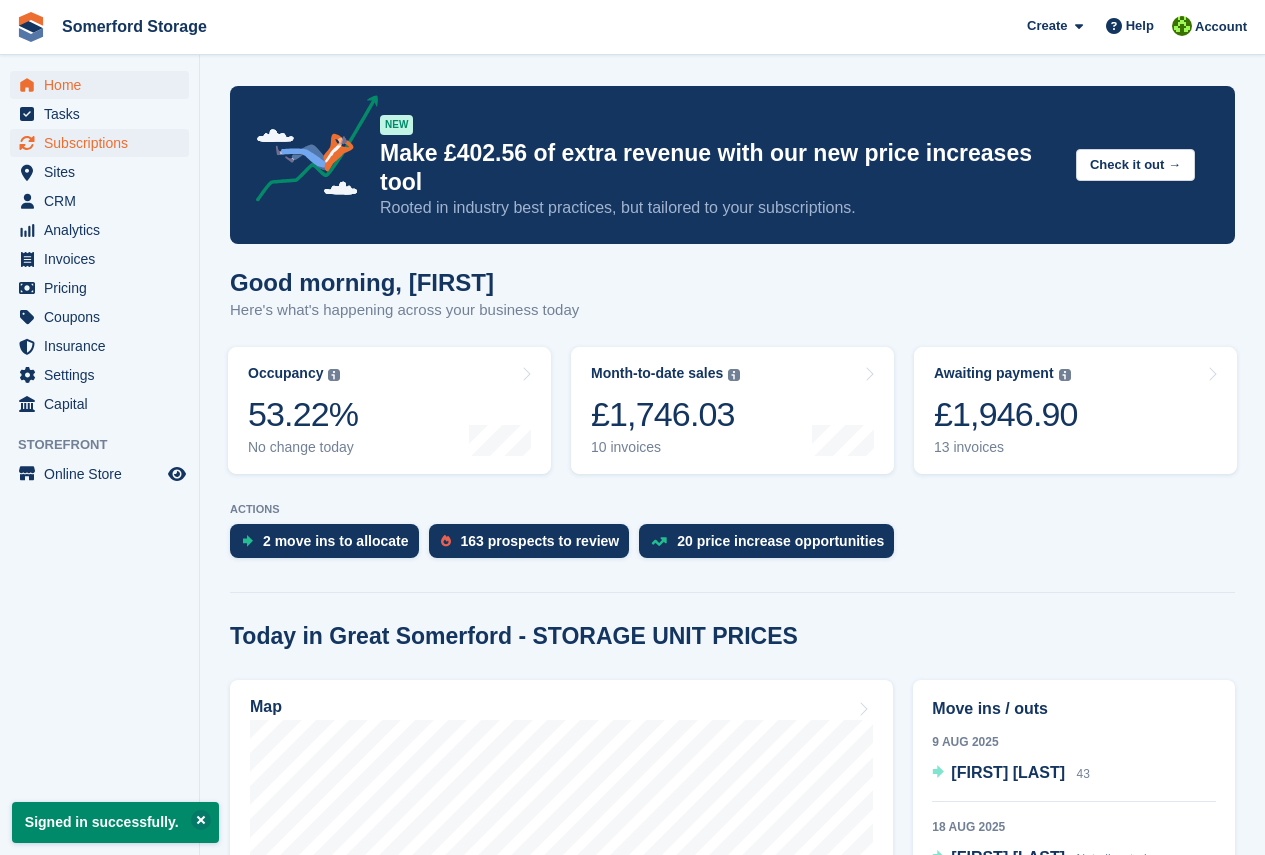 scroll, scrollTop: 0, scrollLeft: 0, axis: both 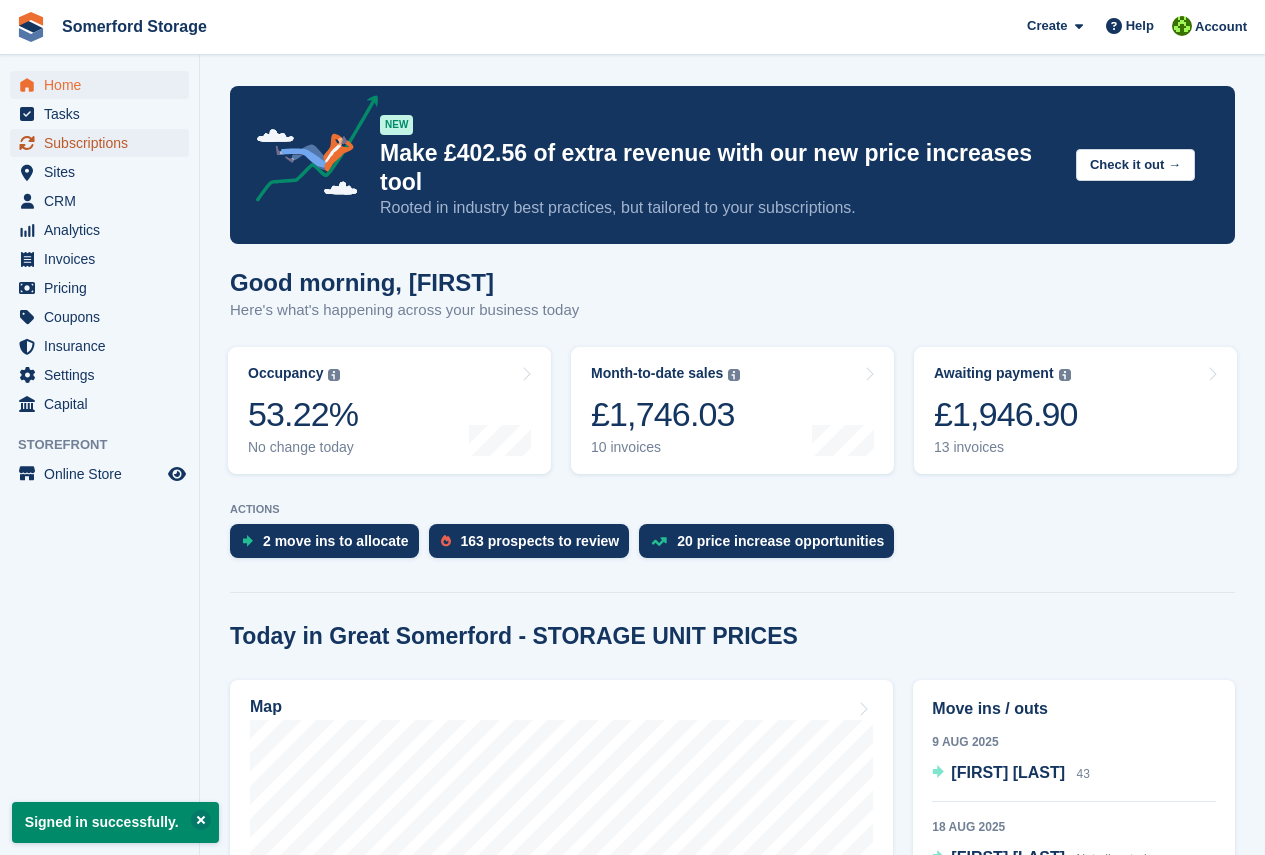 click on "Subscriptions" at bounding box center (104, 143) 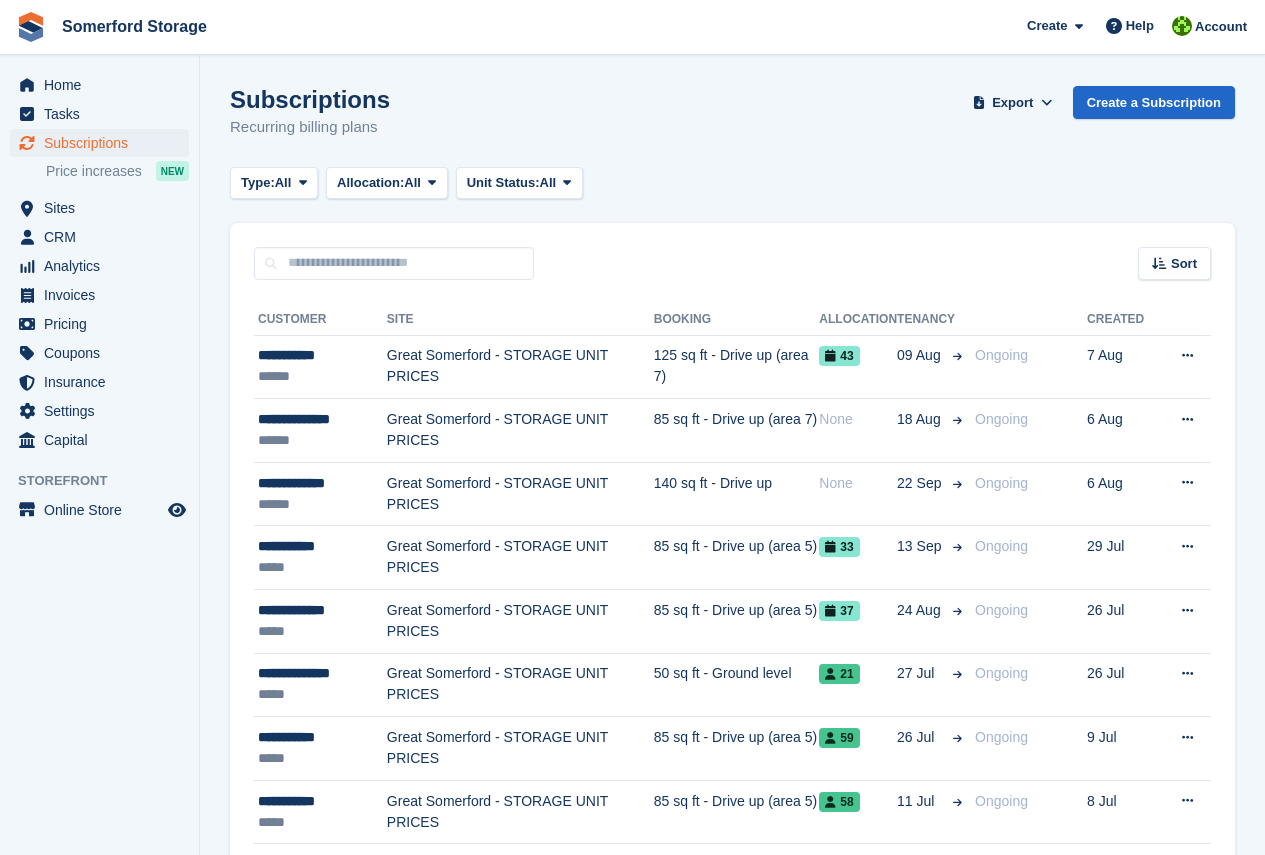 scroll, scrollTop: 0, scrollLeft: 0, axis: both 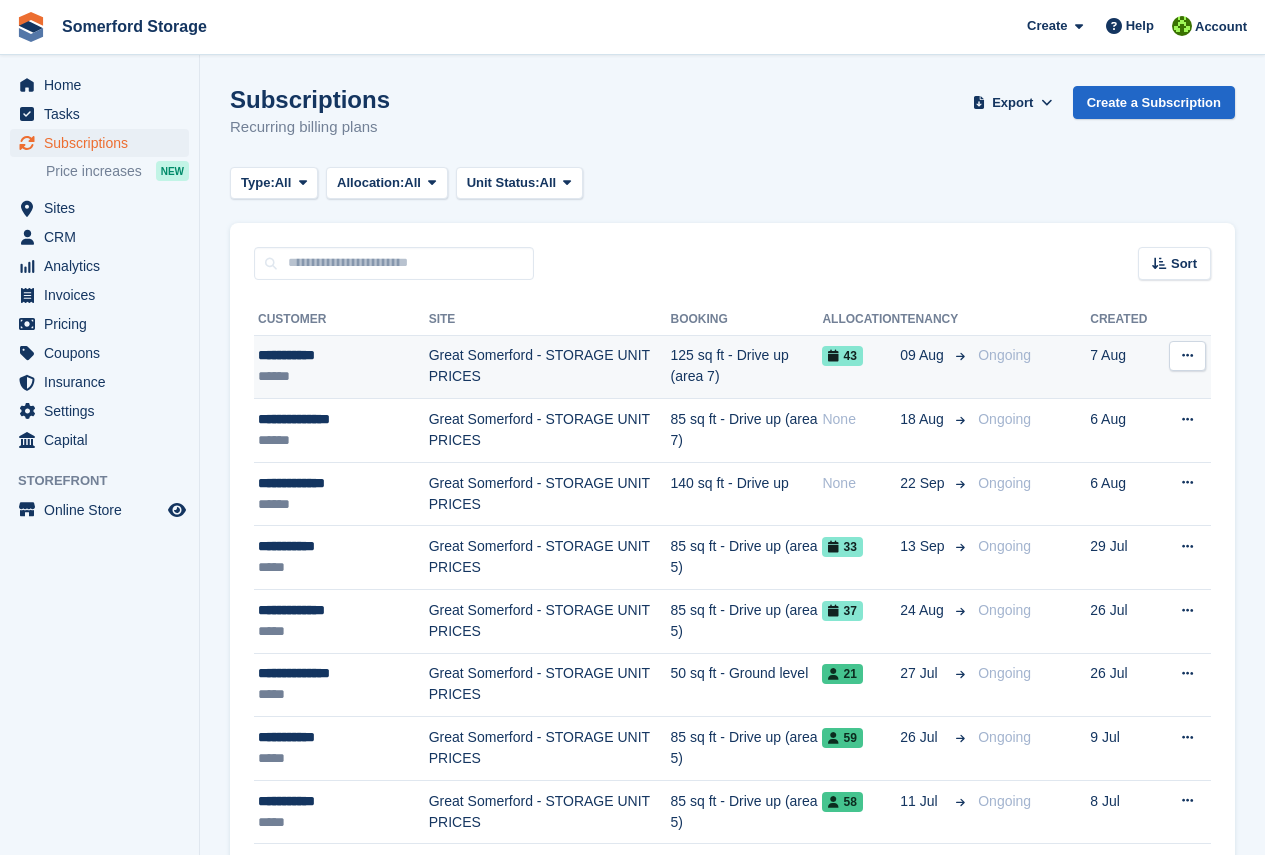 click on "**********" at bounding box center [343, 355] 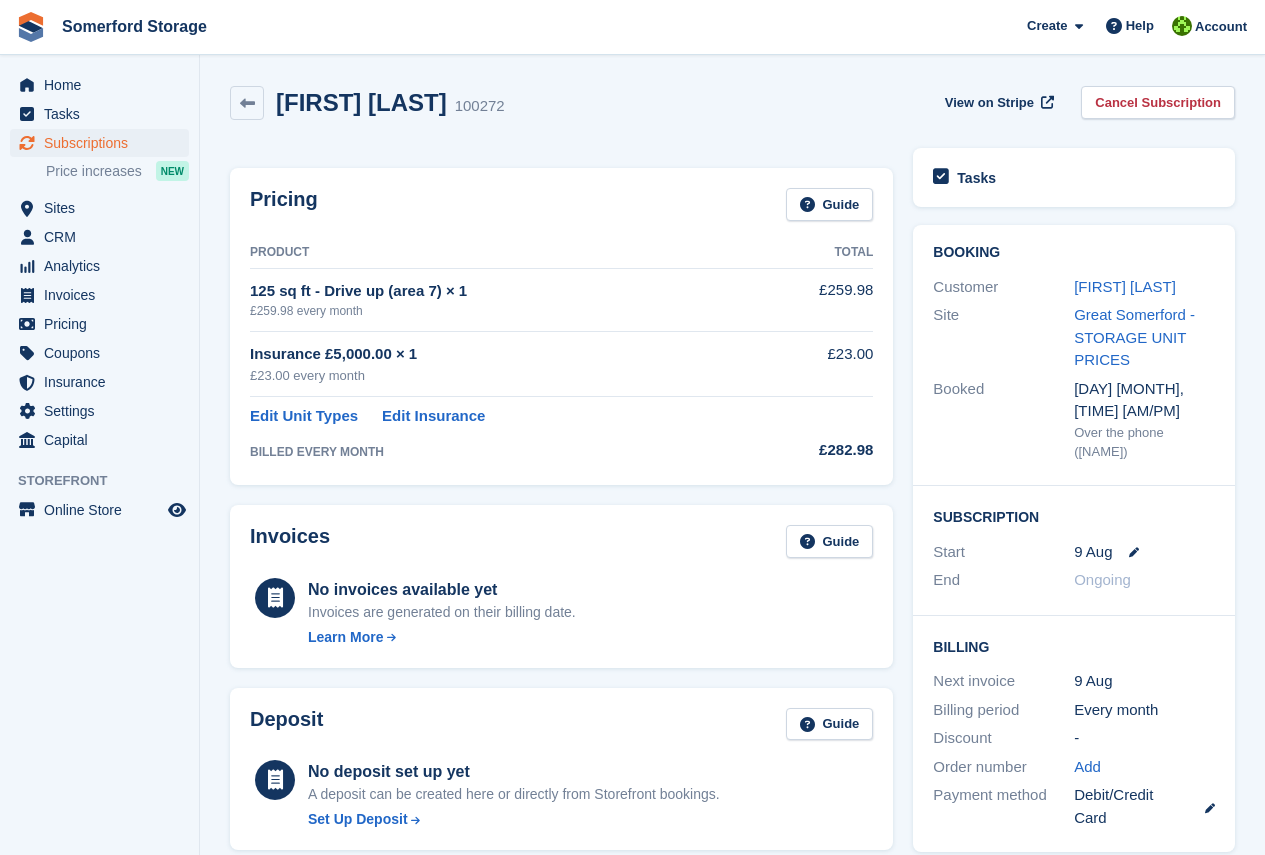 scroll, scrollTop: 0, scrollLeft: 0, axis: both 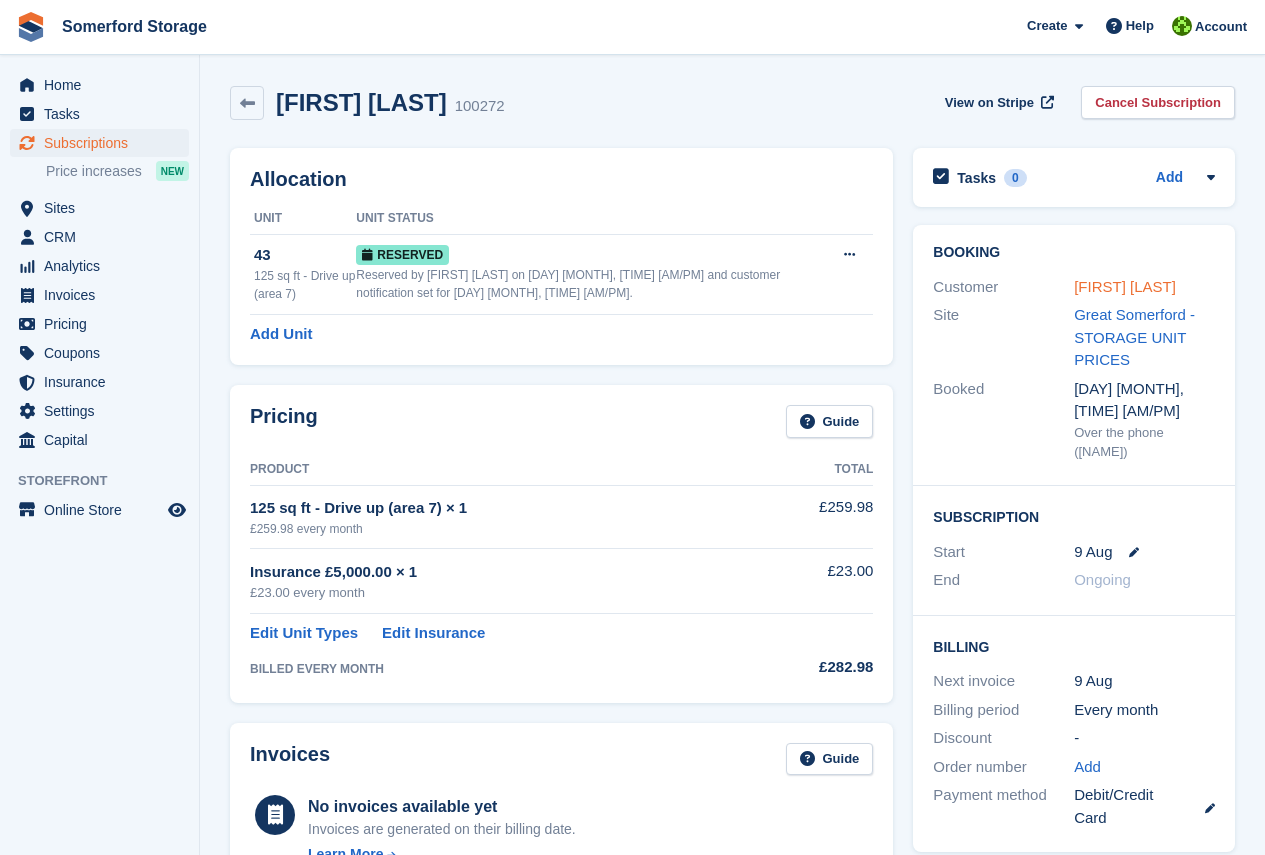 click on "Robert Lush" at bounding box center (1125, 286) 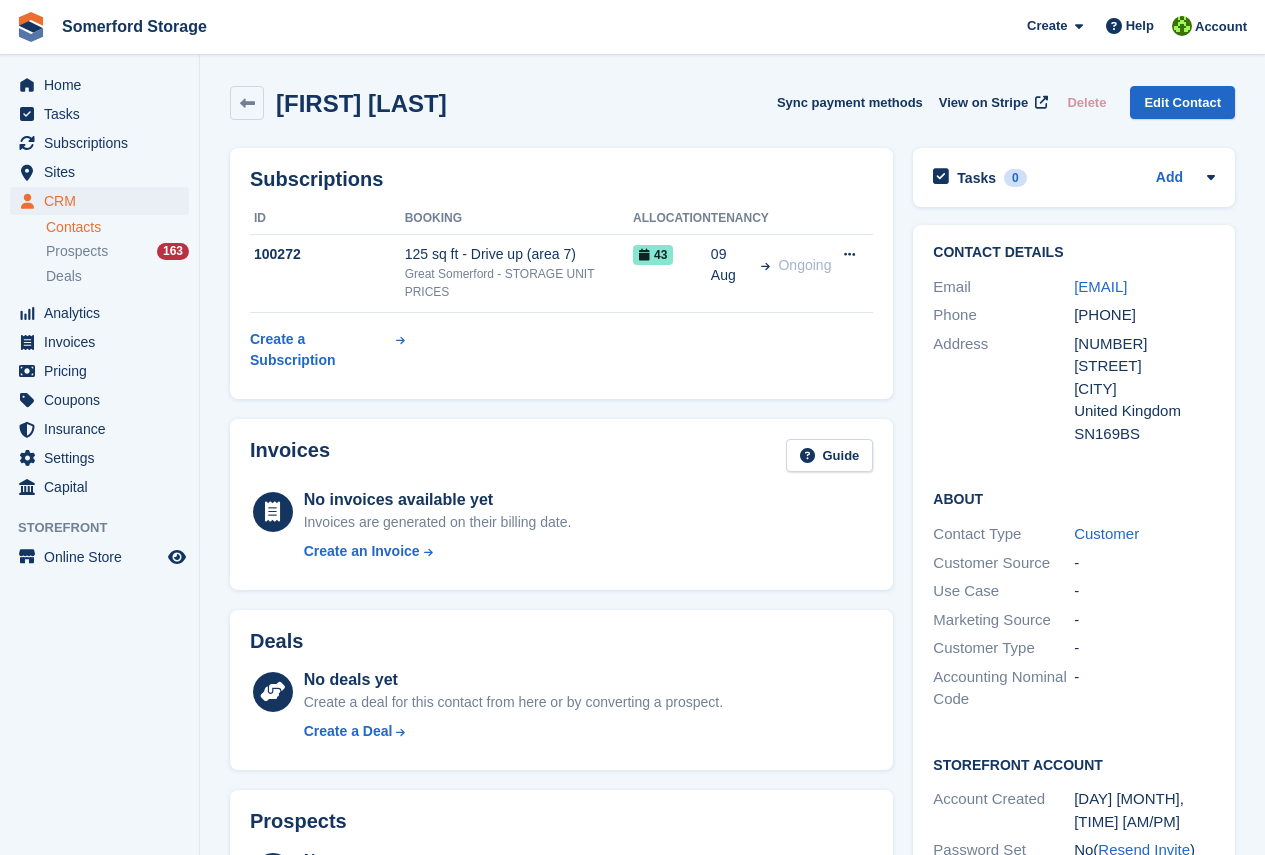 scroll, scrollTop: 271, scrollLeft: 0, axis: vertical 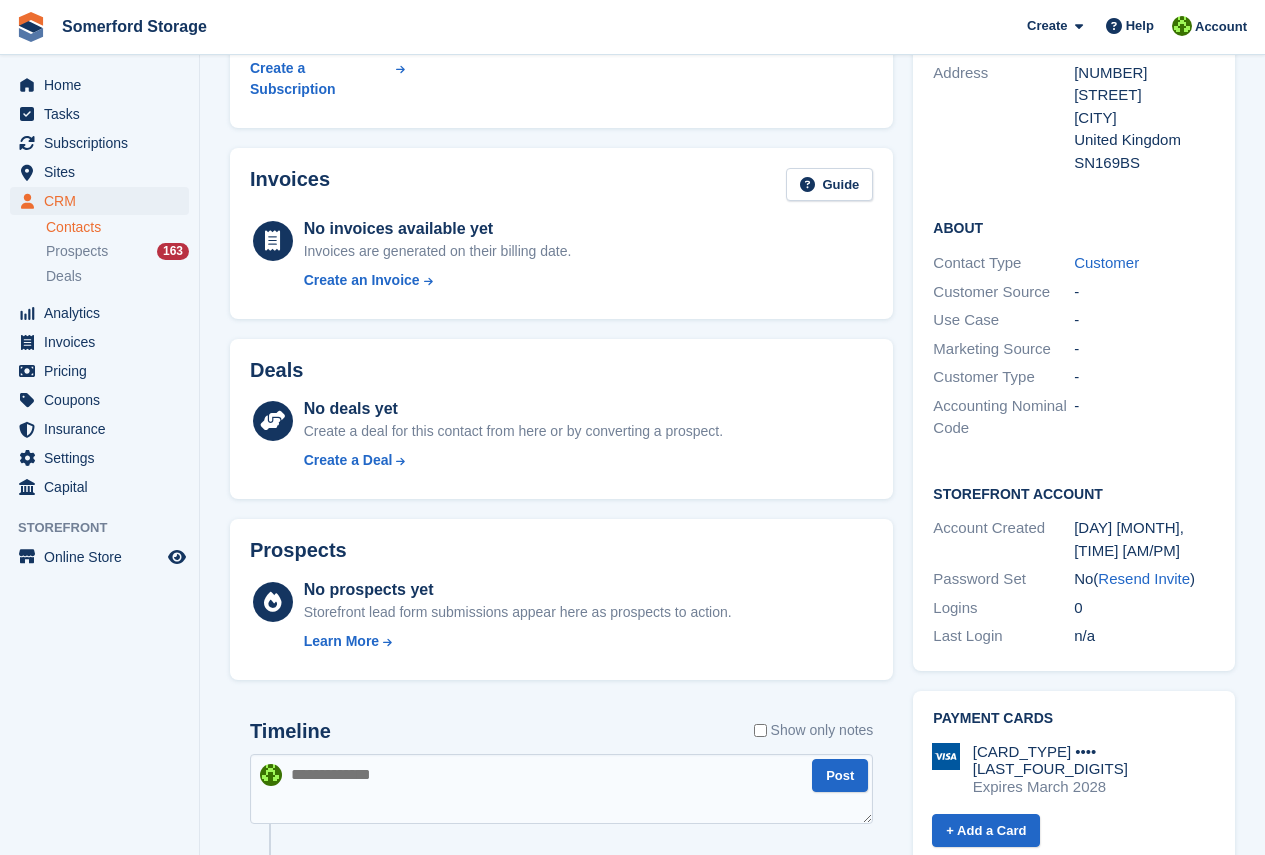 click at bounding box center [561, 789] 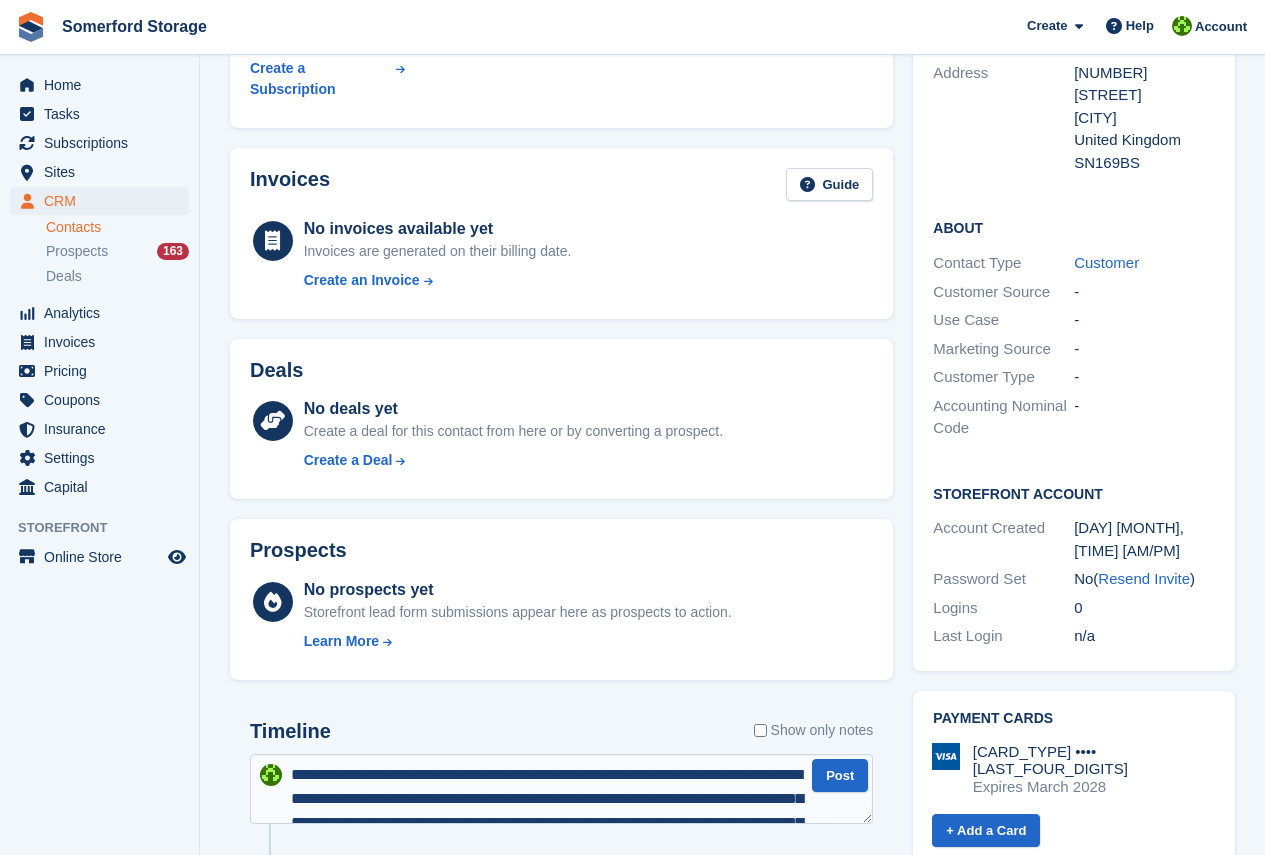 scroll, scrollTop: 35, scrollLeft: 0, axis: vertical 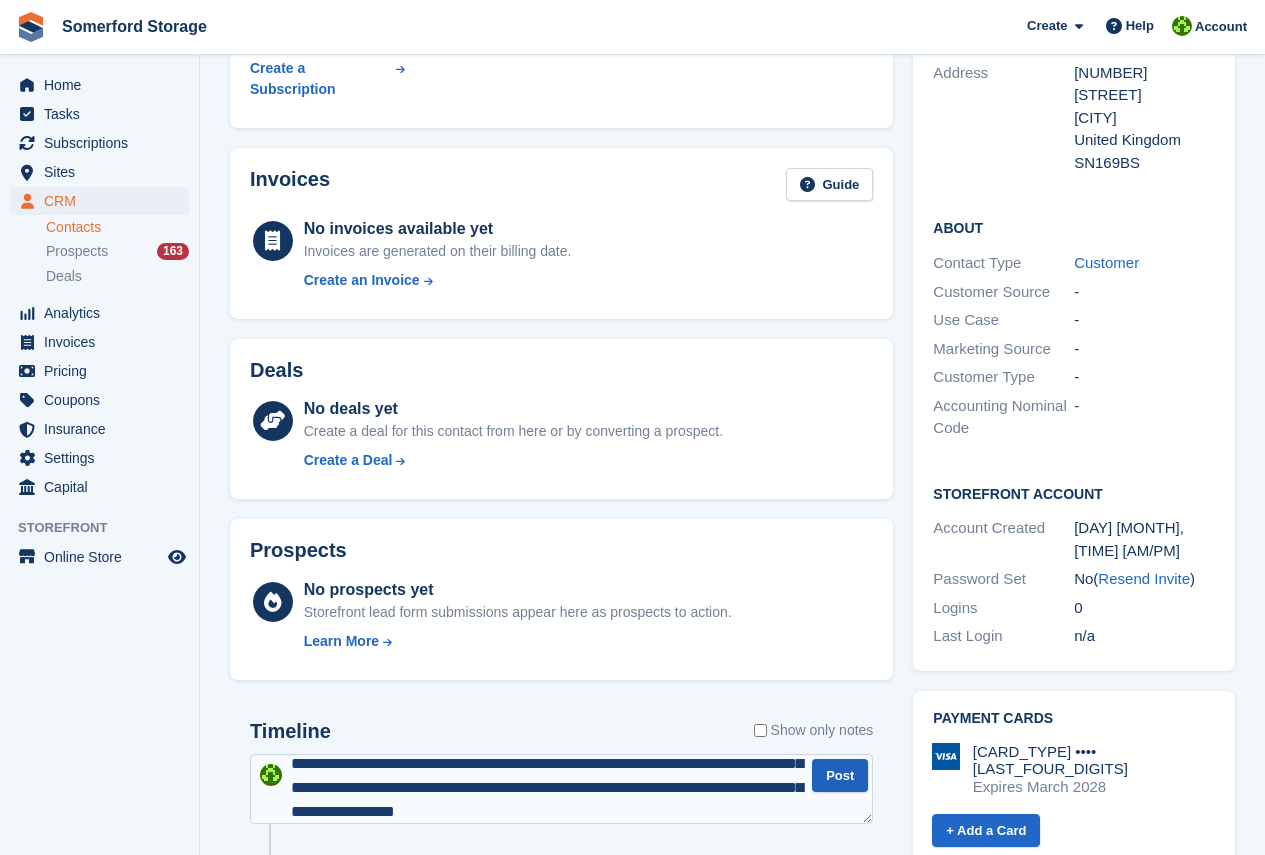 type on "**********" 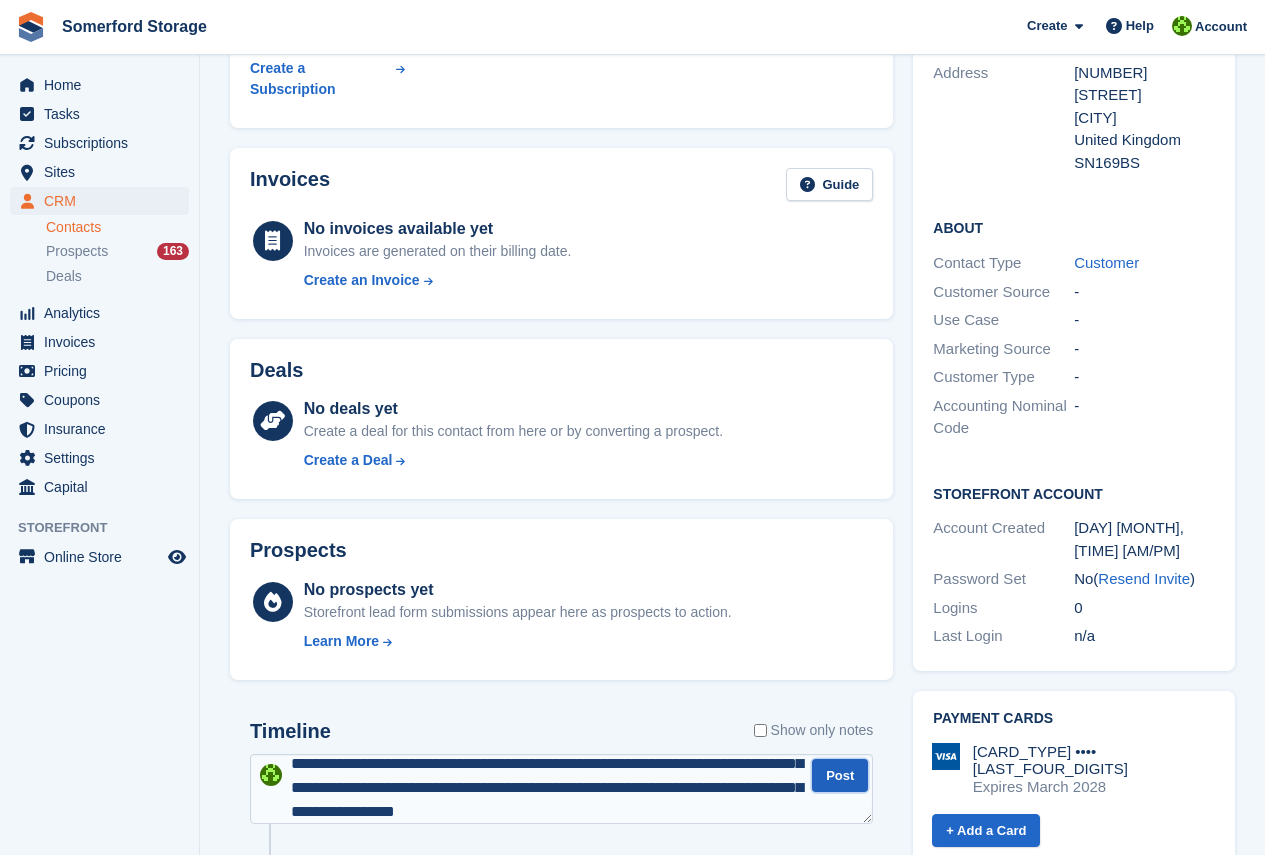 click on "Post" at bounding box center [840, 775] 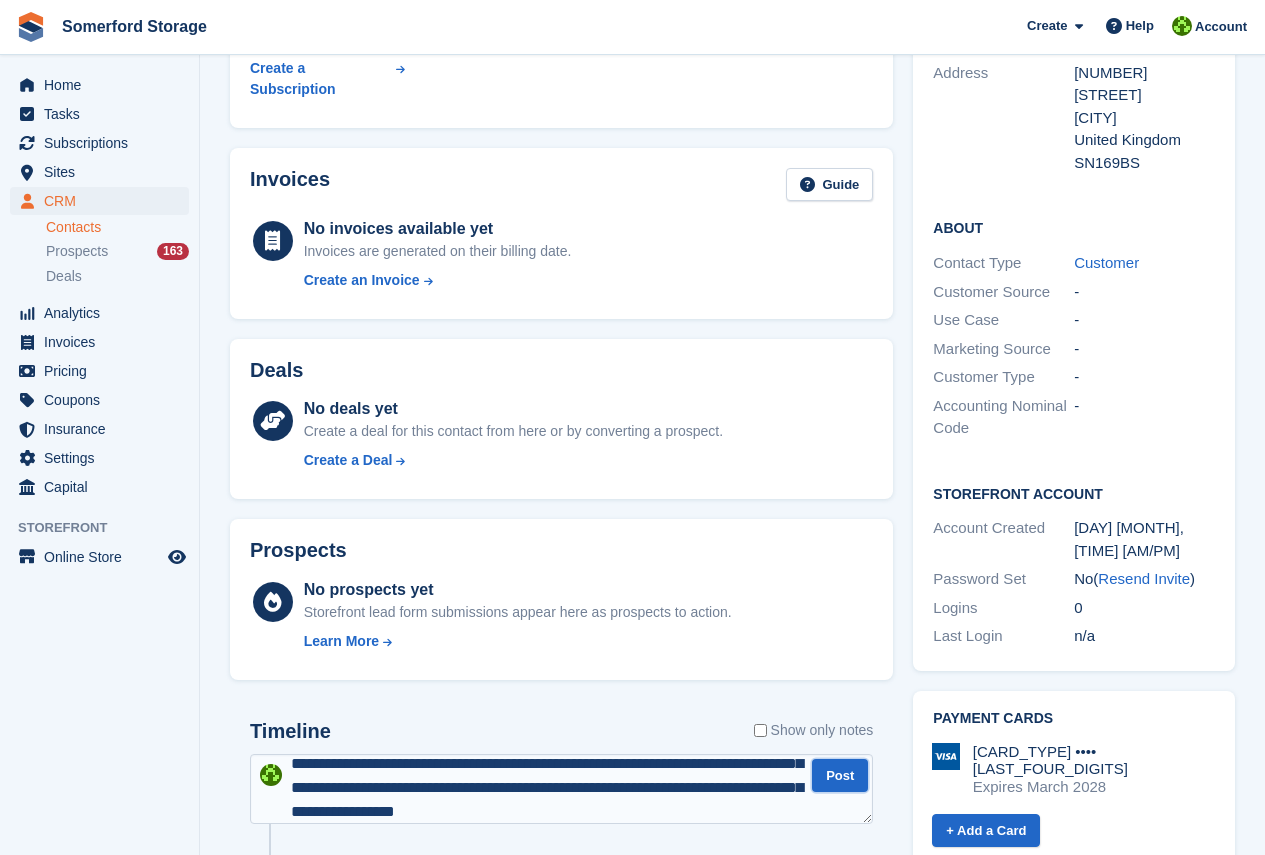 scroll, scrollTop: 0, scrollLeft: 0, axis: both 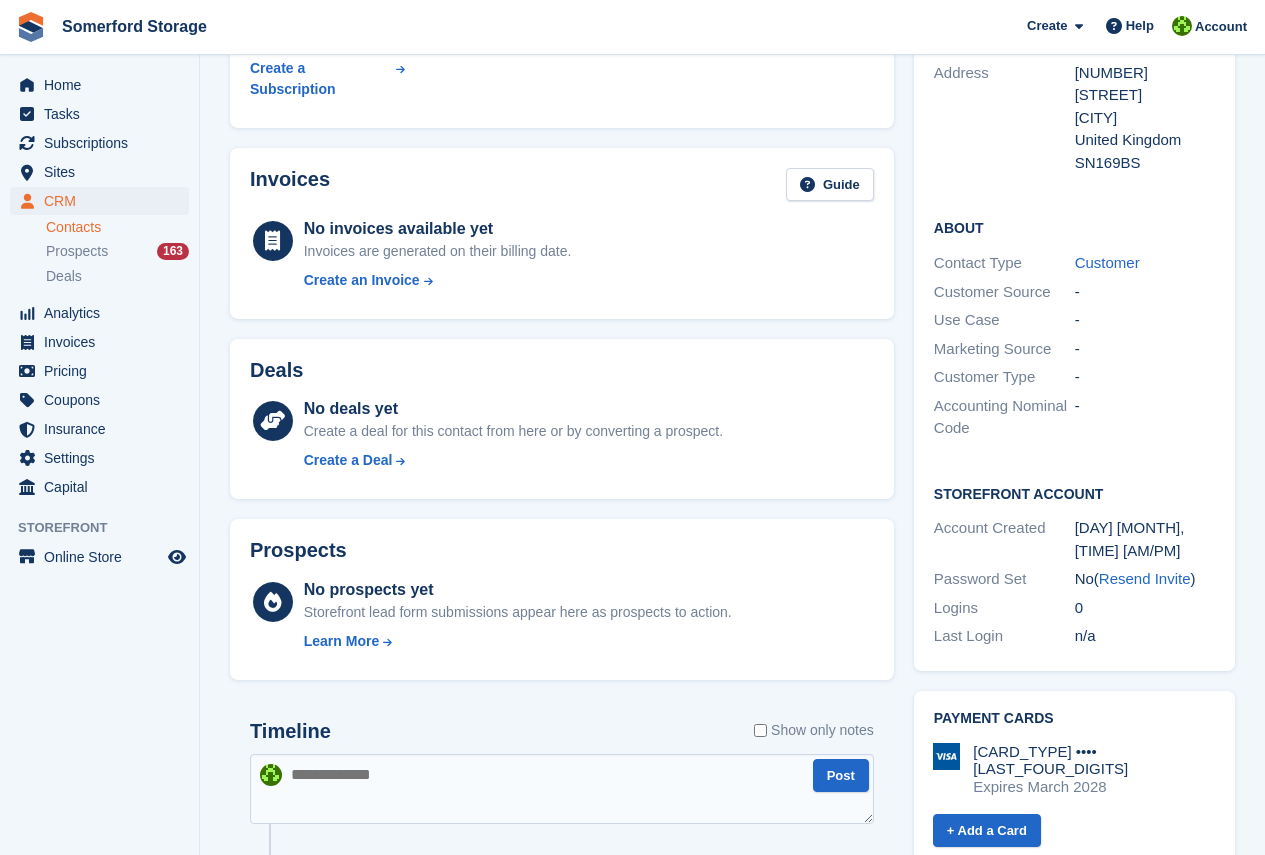 click at bounding box center [562, 789] 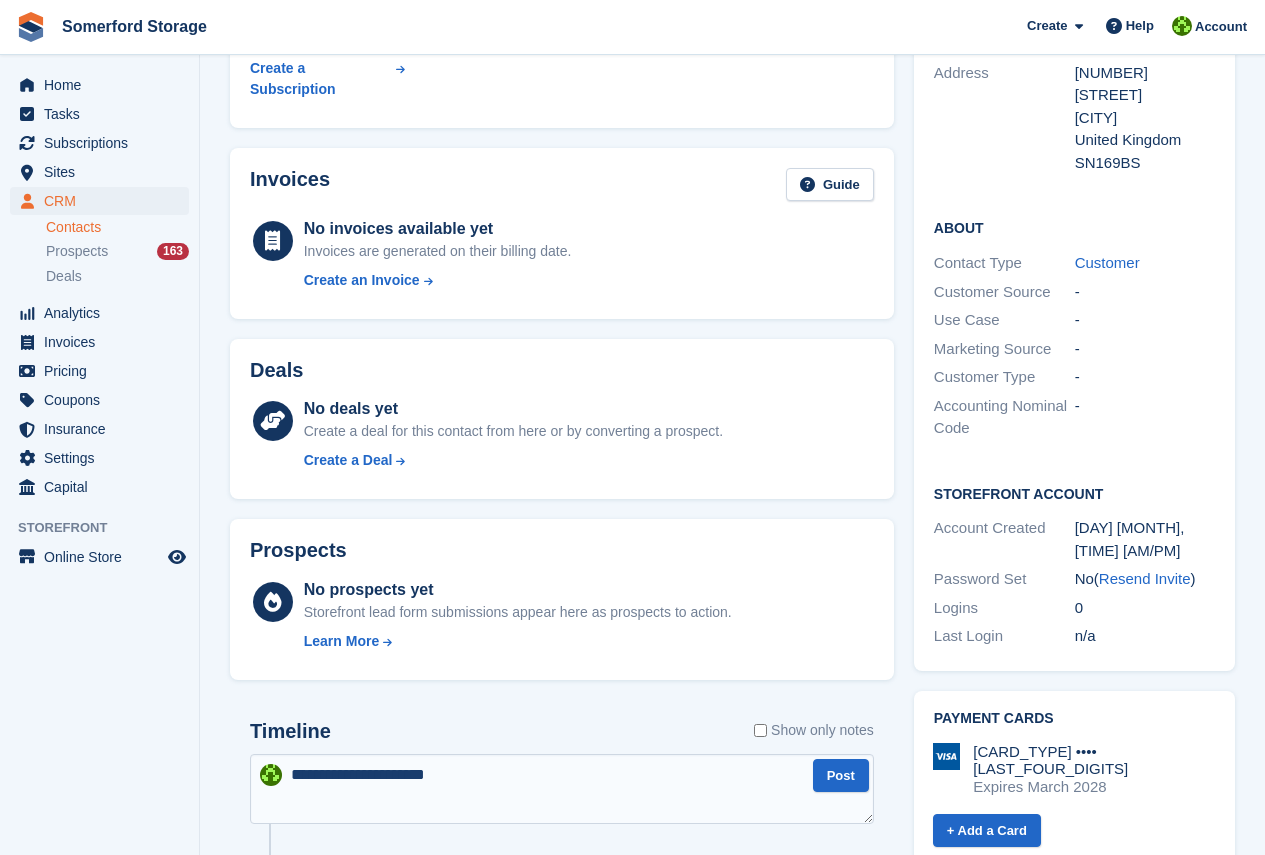 type on "**********" 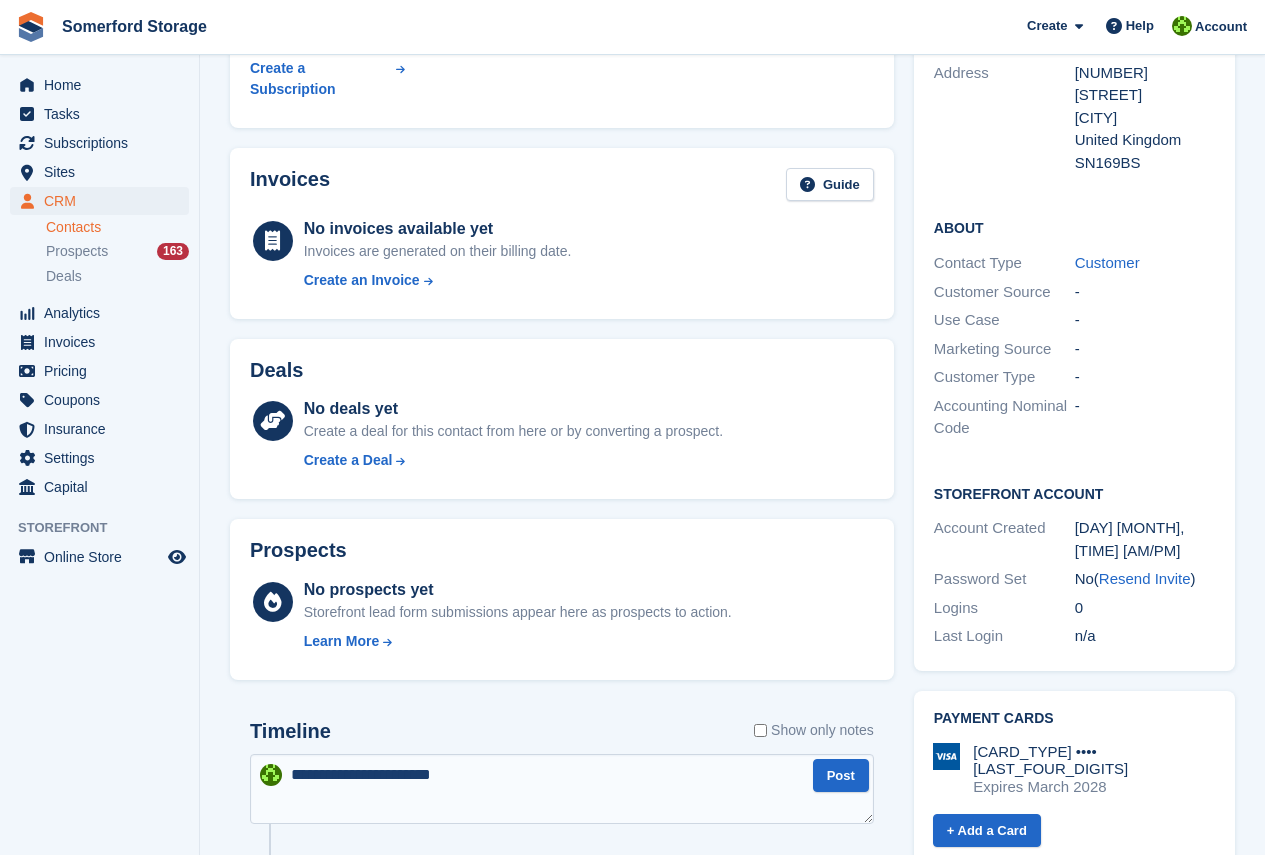 type 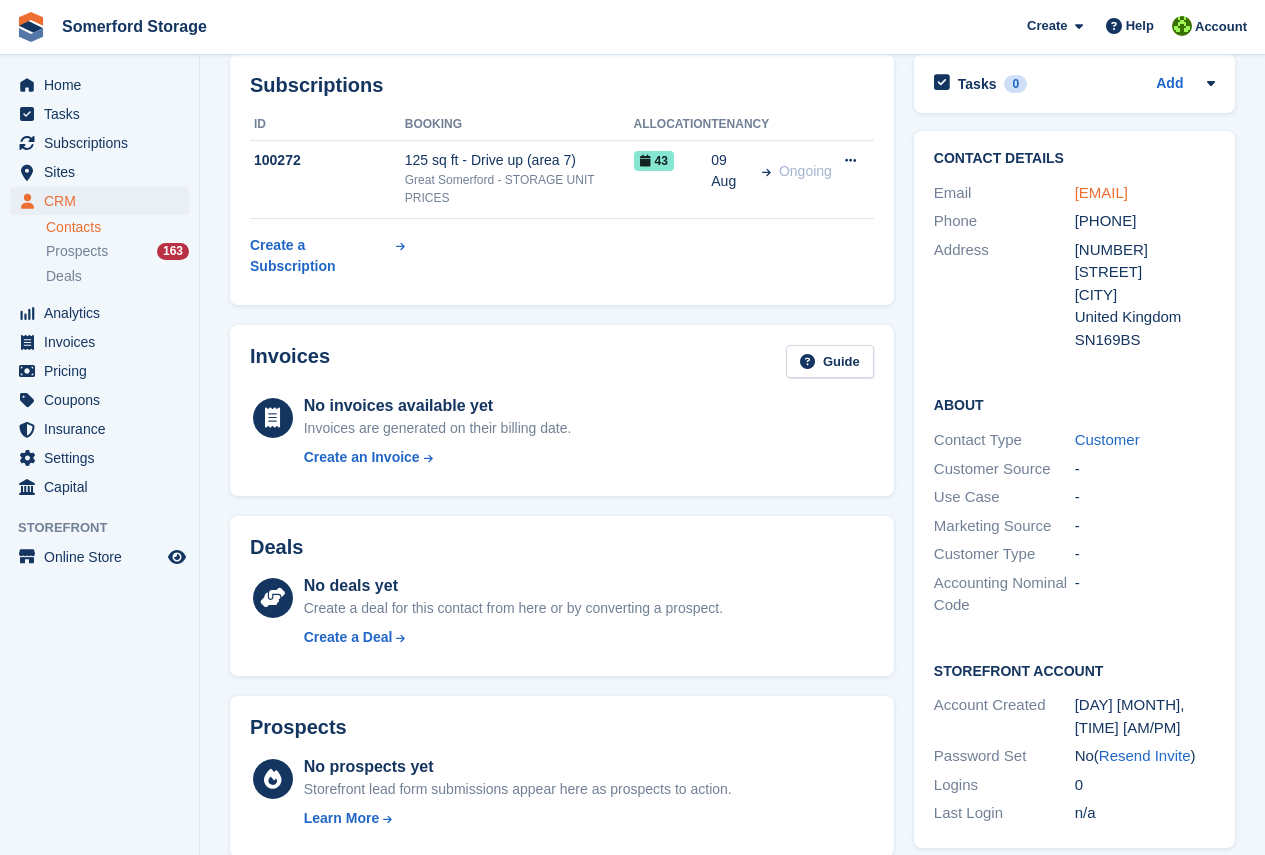 scroll, scrollTop: 0, scrollLeft: 0, axis: both 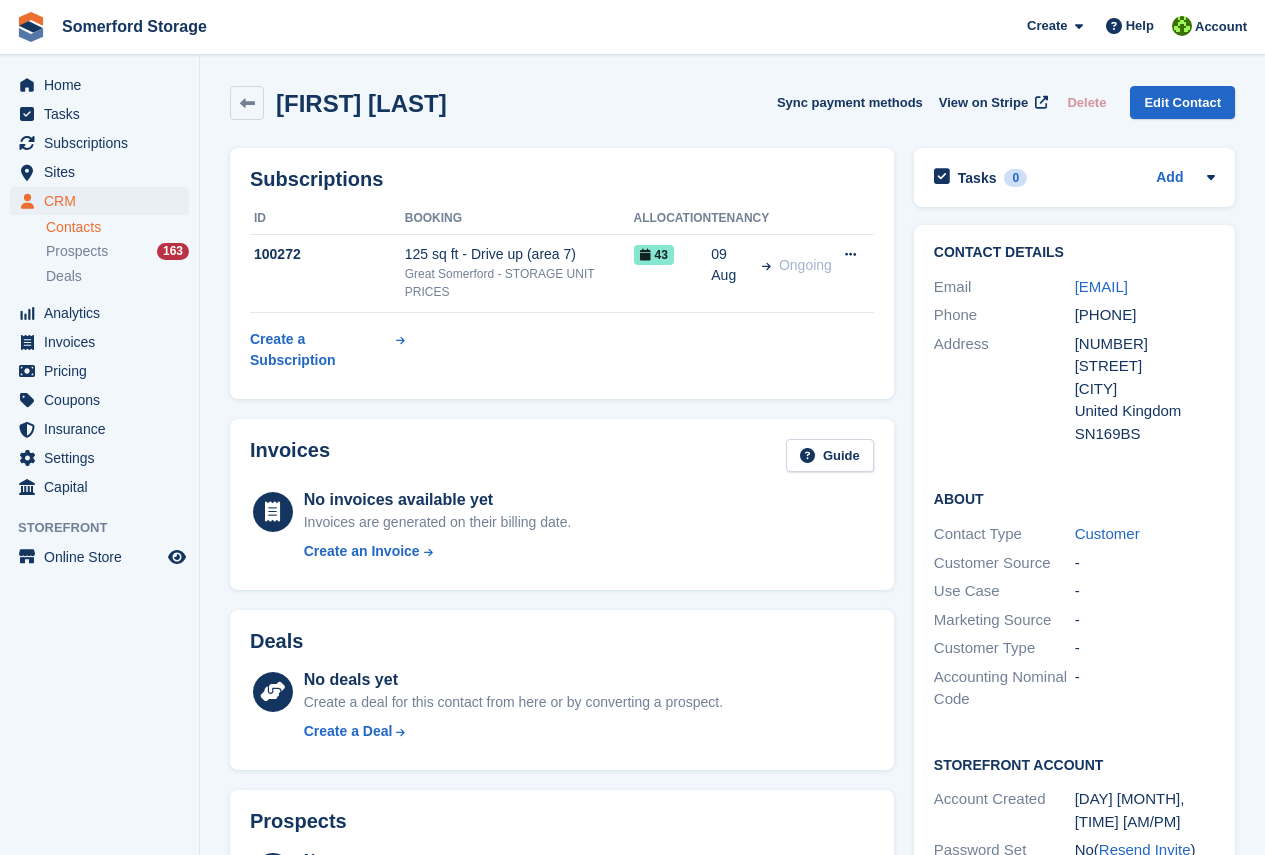 drag, startPoint x: 1145, startPoint y: 311, endPoint x: 1073, endPoint y: 288, distance: 75.58439 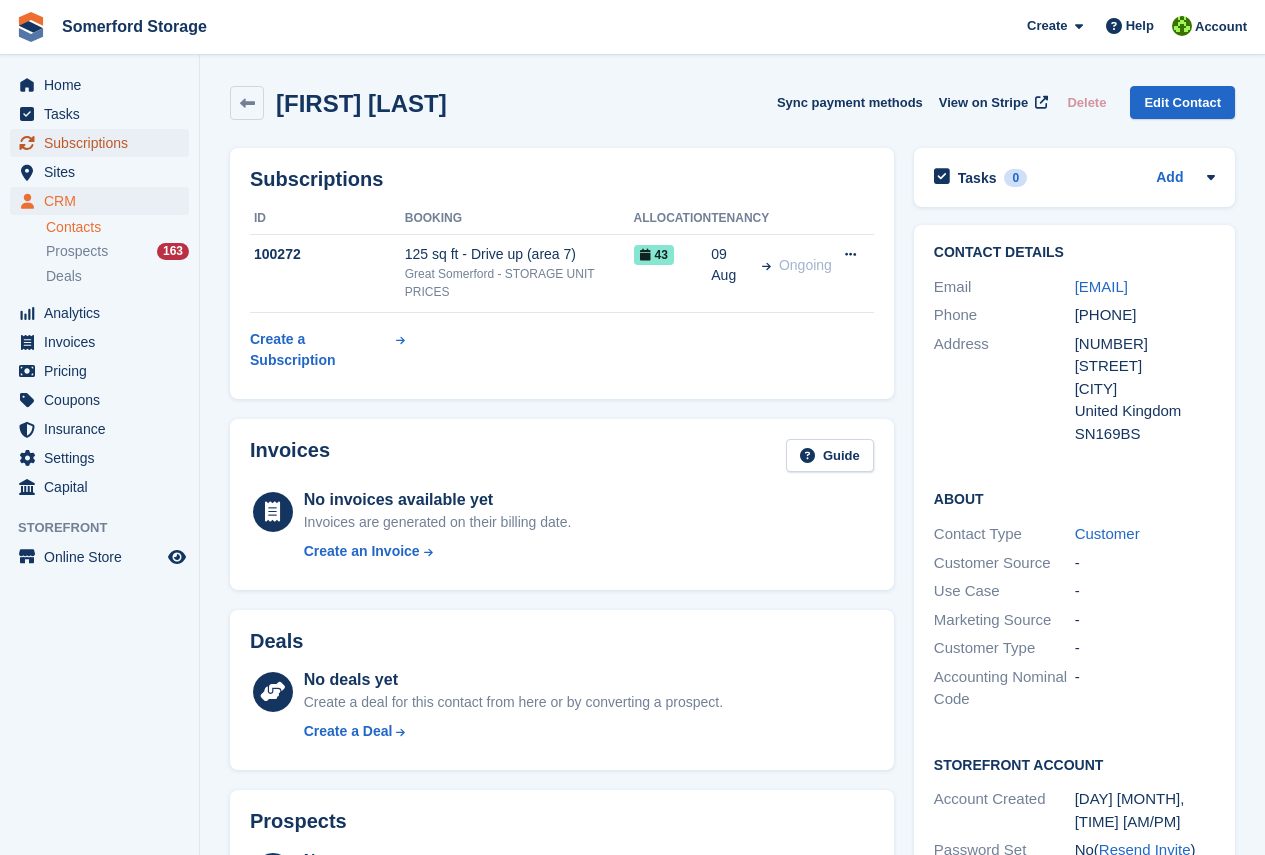 click on "Subscriptions" at bounding box center (104, 143) 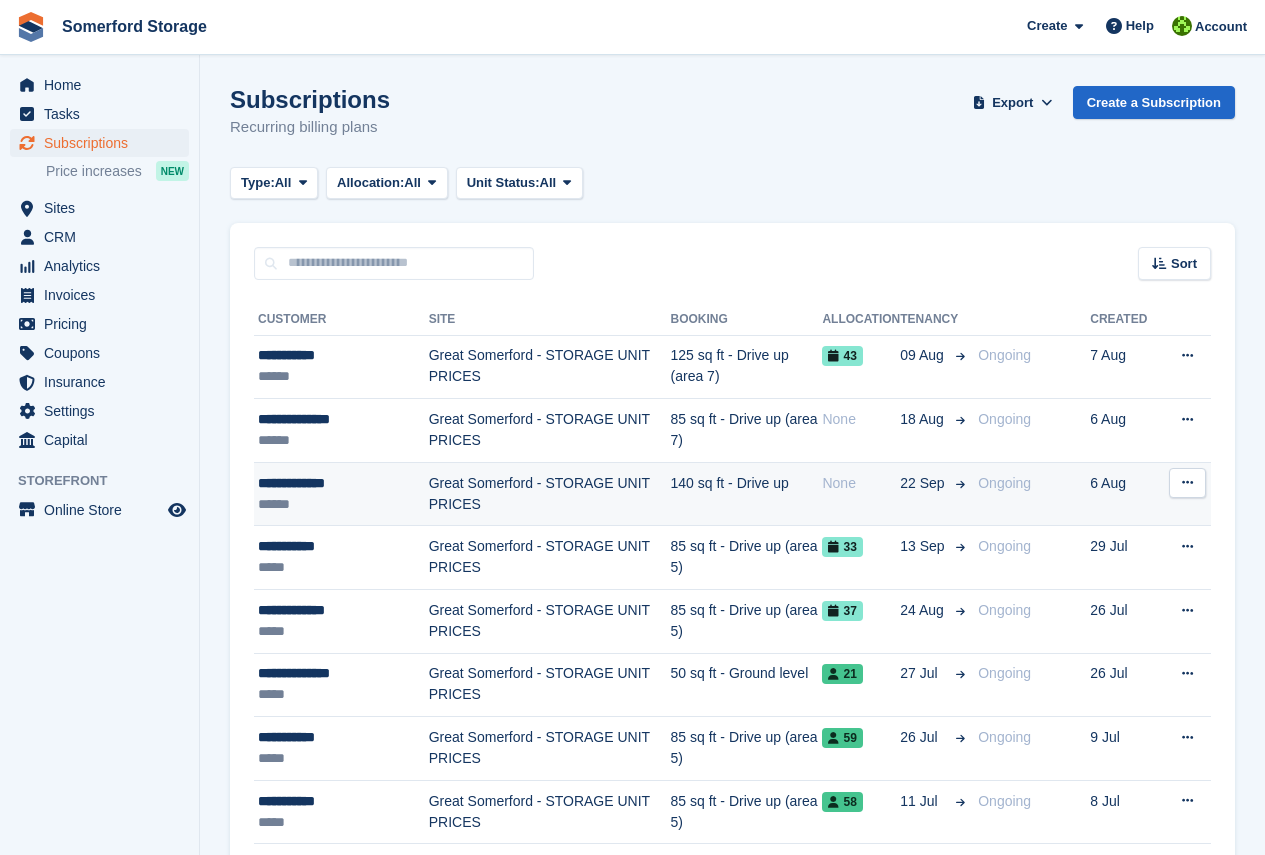click on "**********" at bounding box center (343, 483) 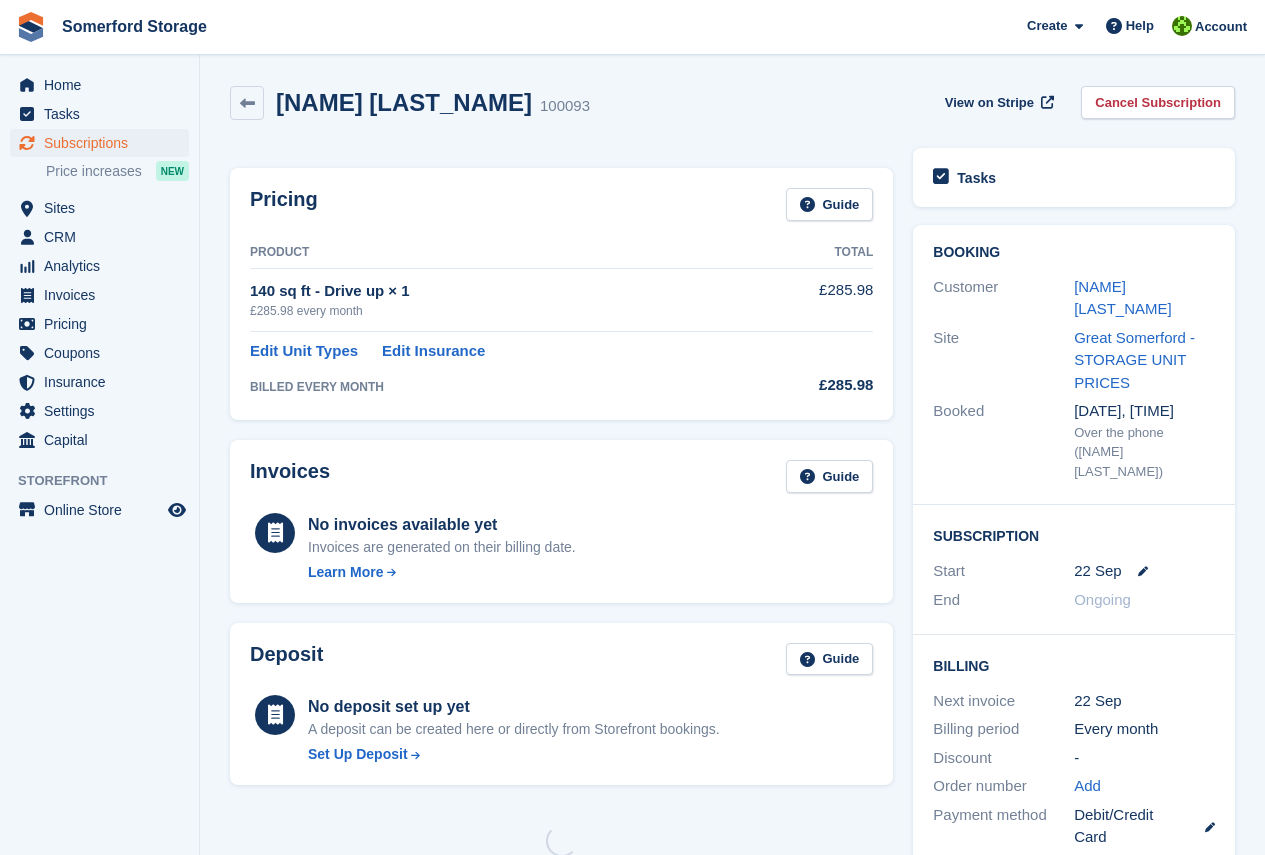 scroll, scrollTop: 0, scrollLeft: 0, axis: both 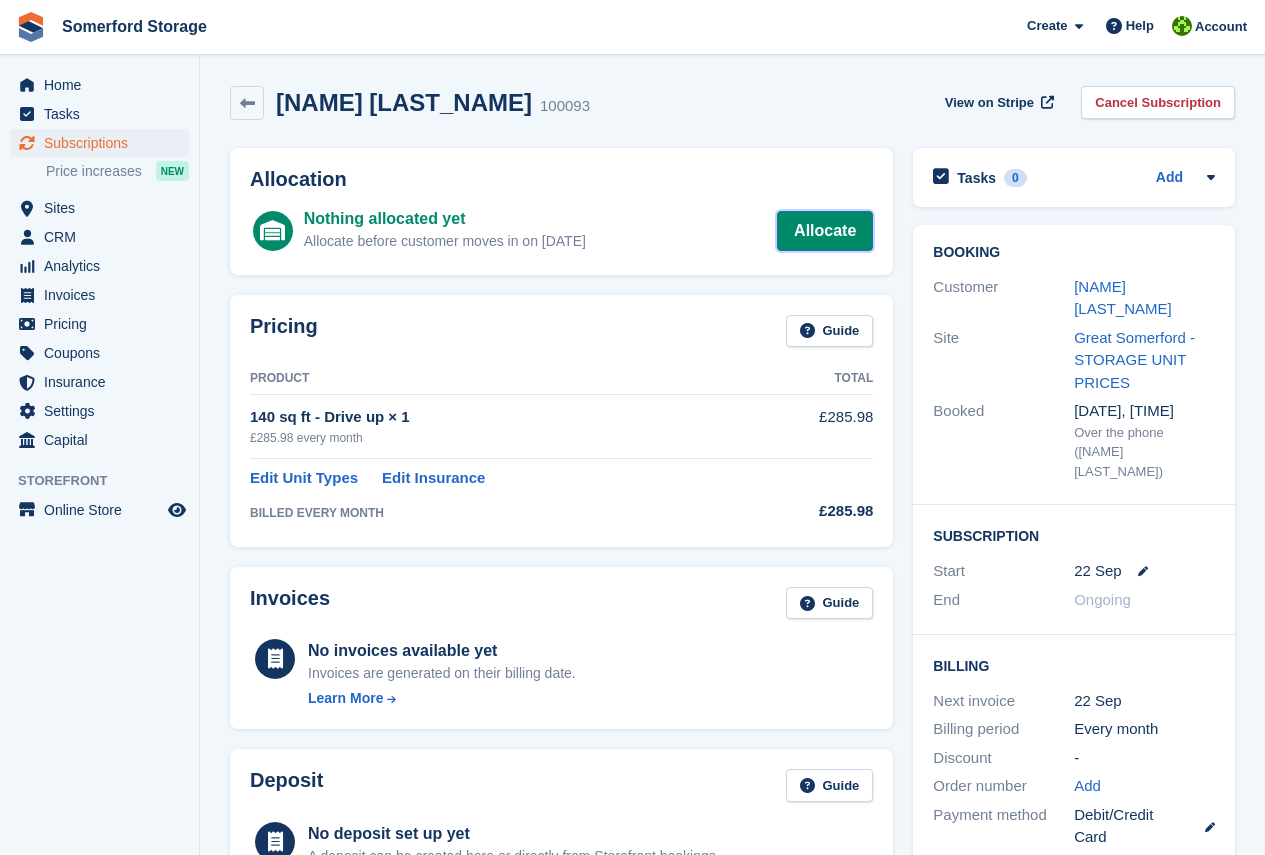 click on "Allocate" at bounding box center [825, 231] 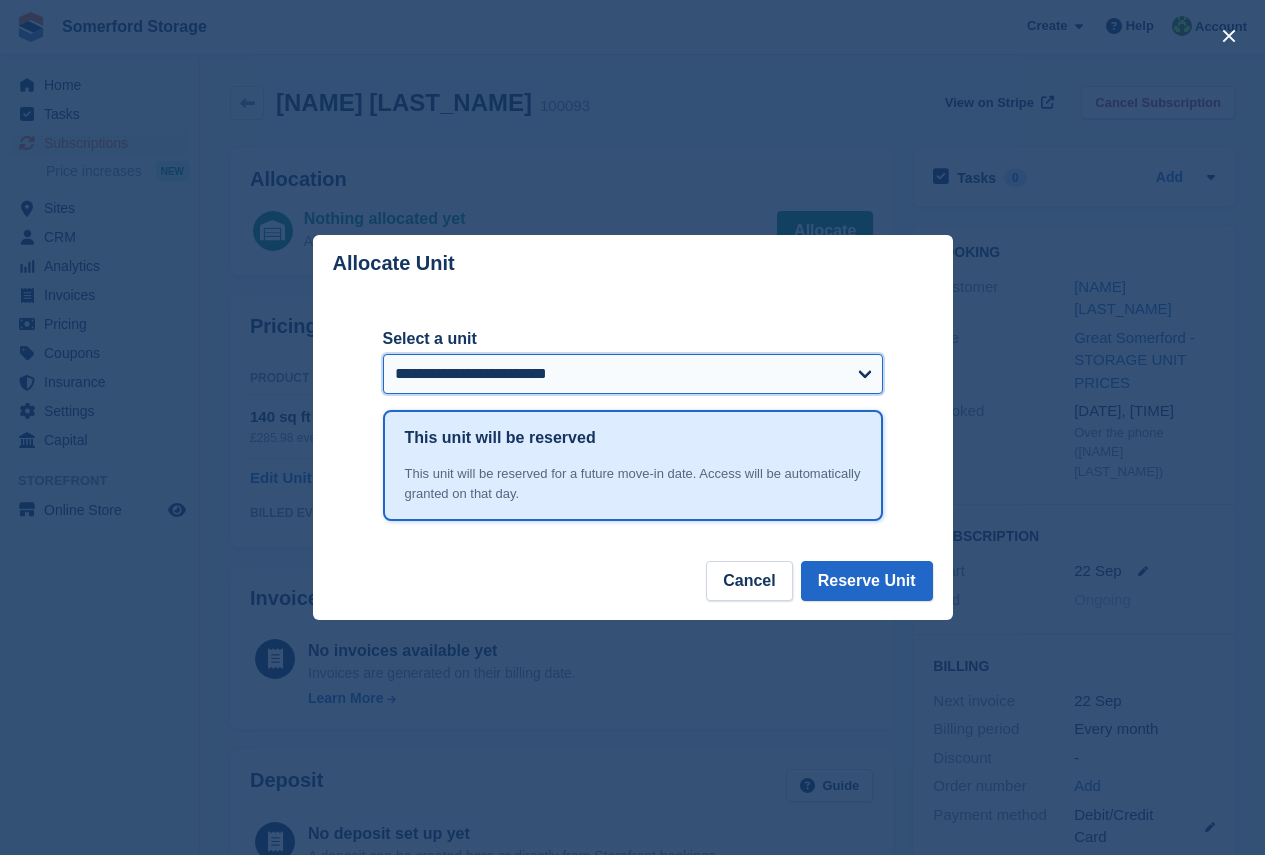 click on "**********" at bounding box center [633, 374] 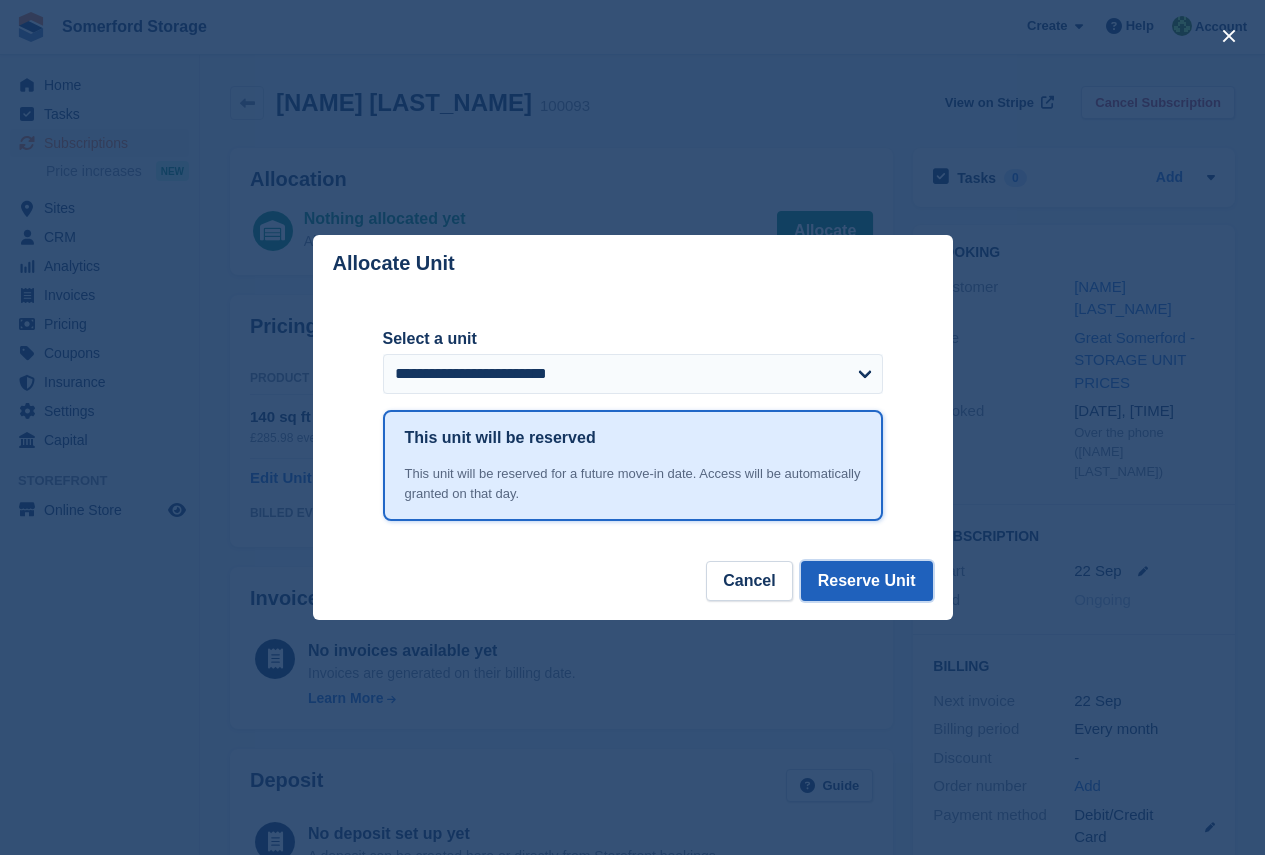 click on "Reserve Unit" at bounding box center [867, 581] 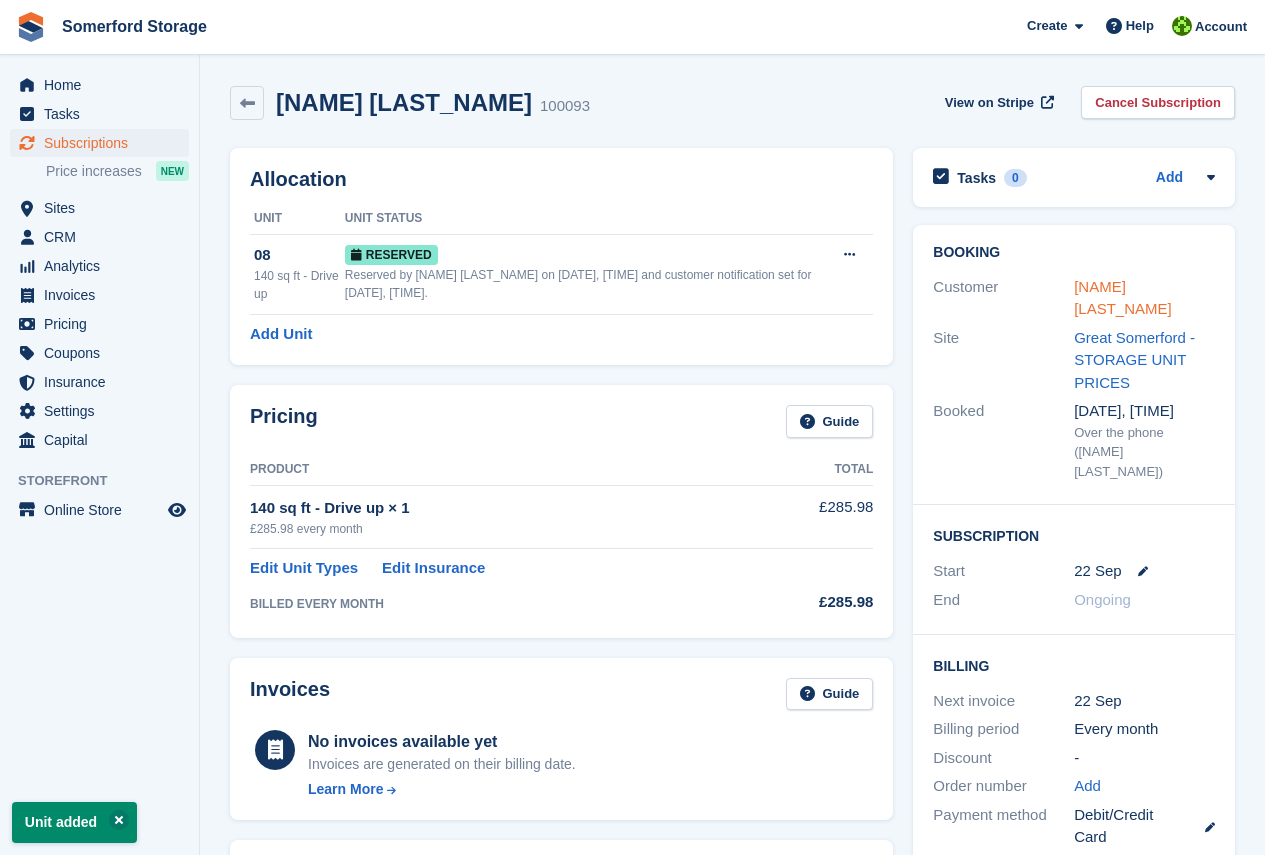 click on "Jenny Johnson" at bounding box center [1123, 298] 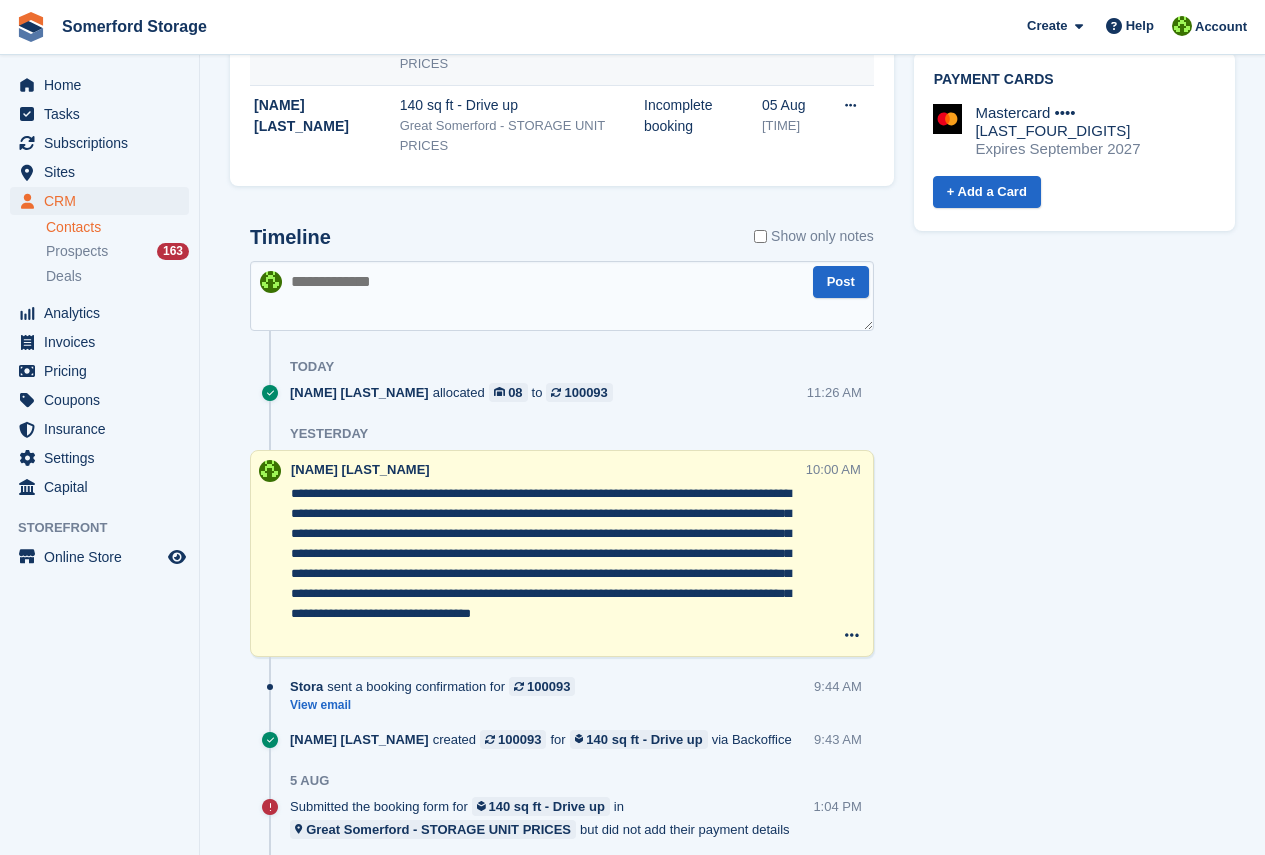 scroll, scrollTop: 900, scrollLeft: 0, axis: vertical 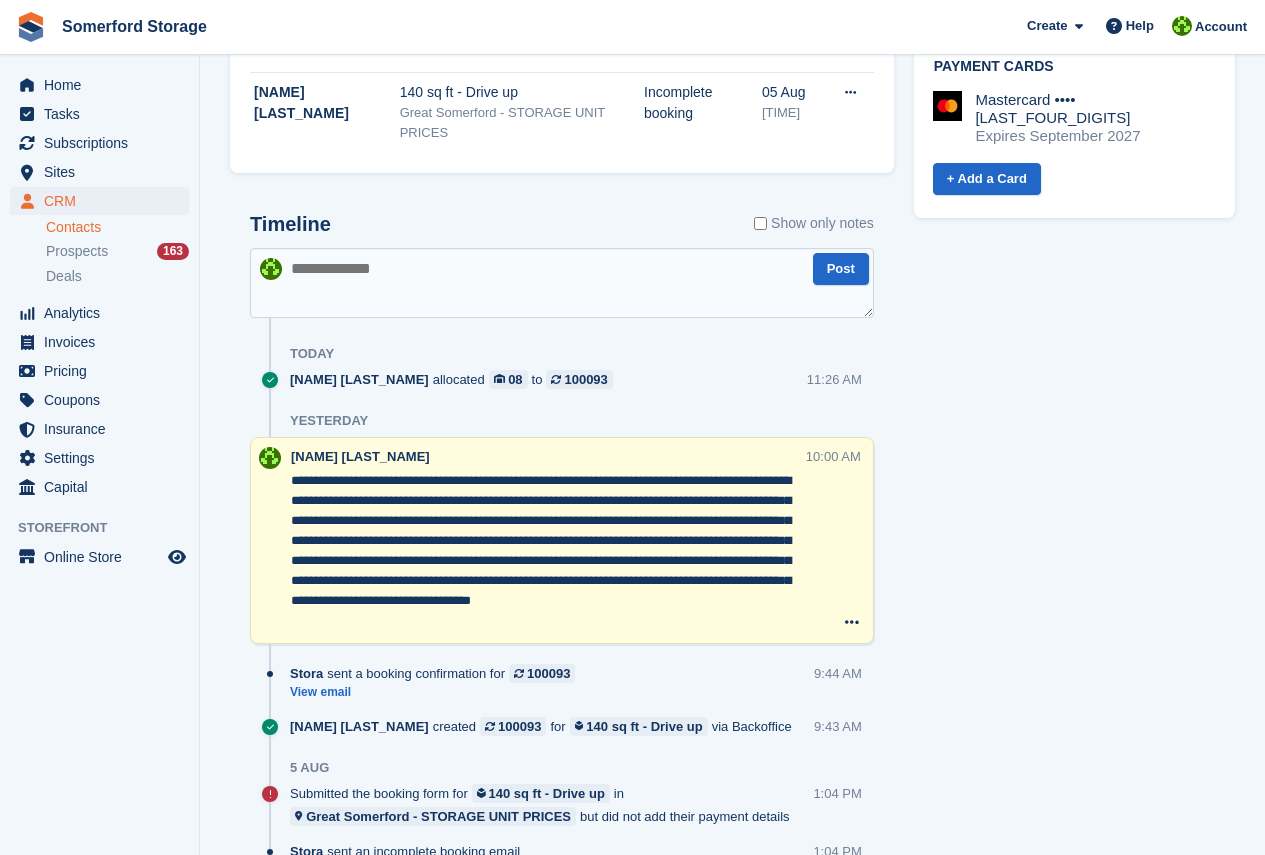 click at bounding box center [562, 283] 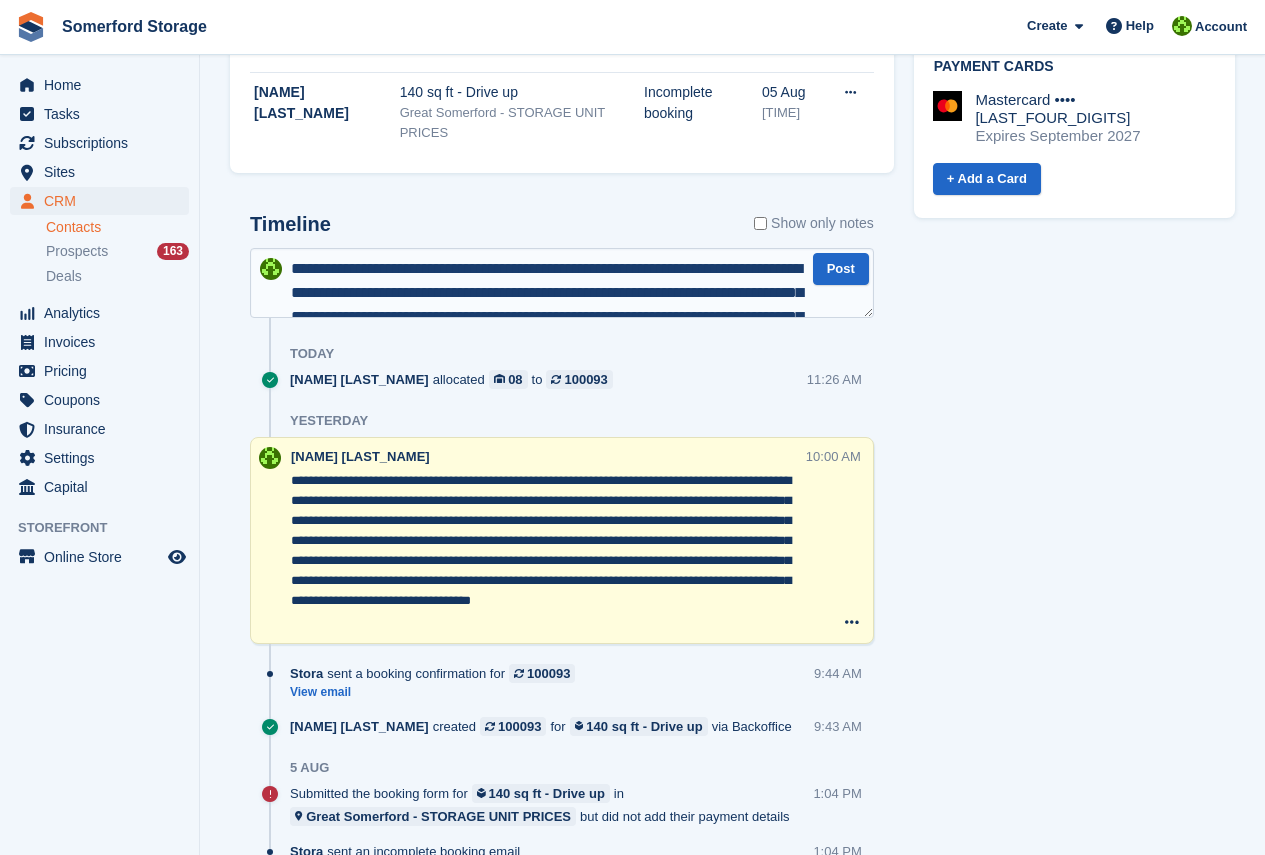 scroll, scrollTop: 154, scrollLeft: 0, axis: vertical 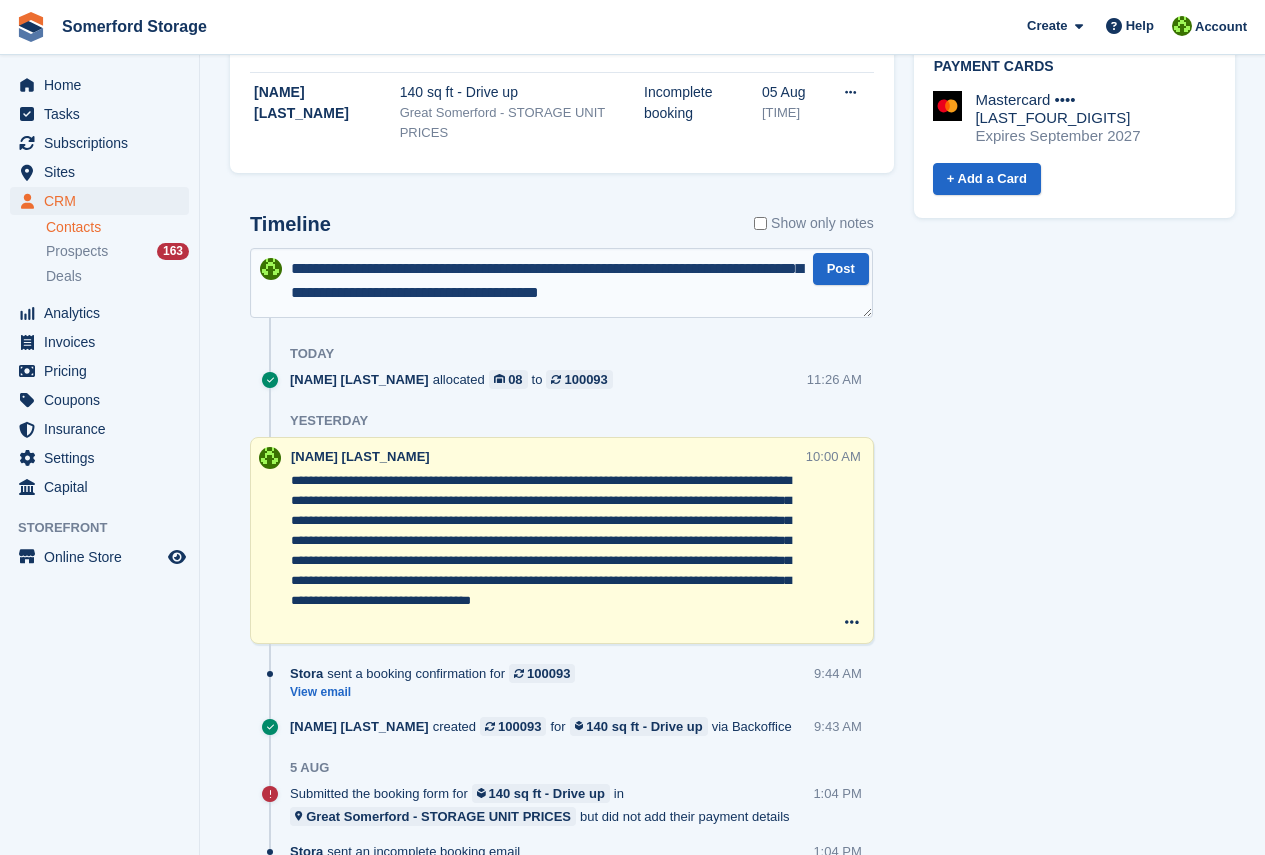 type 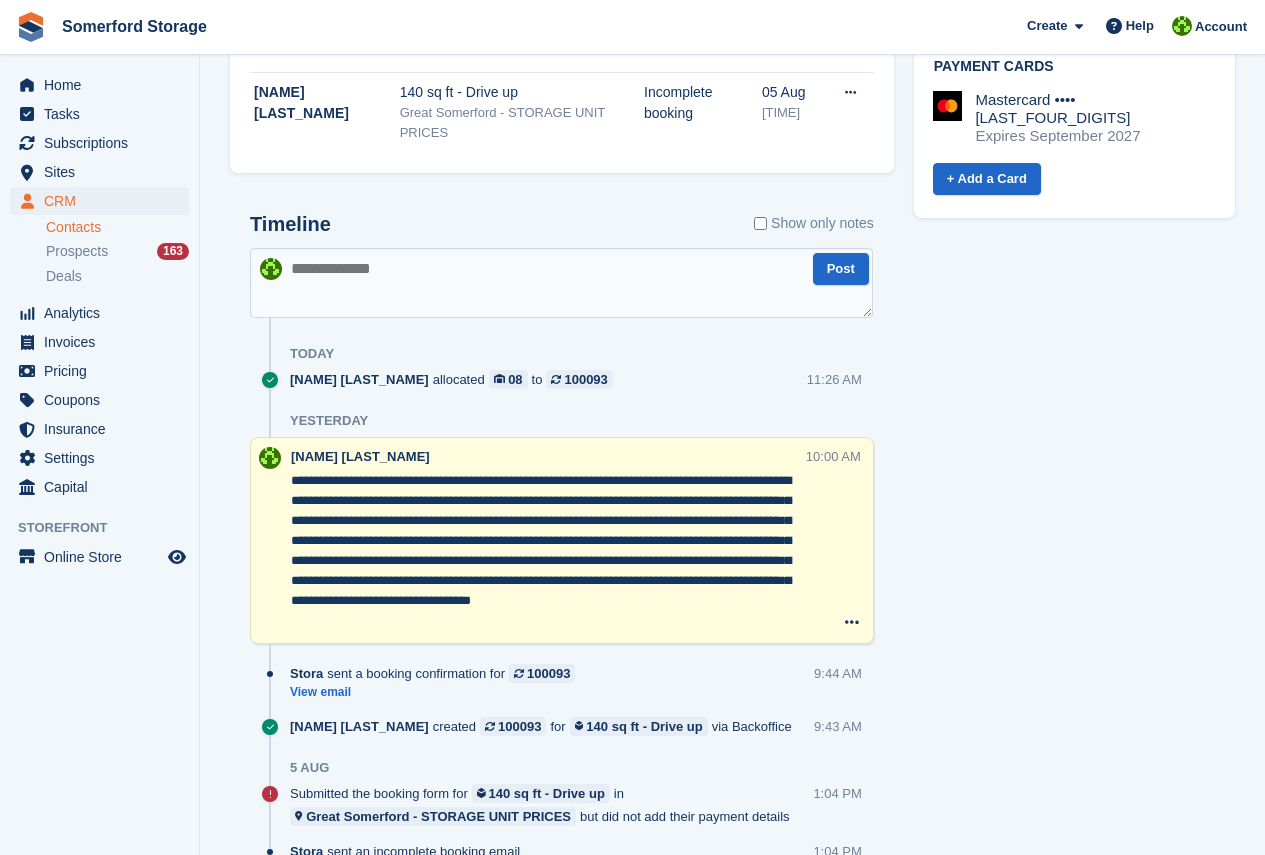 scroll, scrollTop: 0, scrollLeft: 0, axis: both 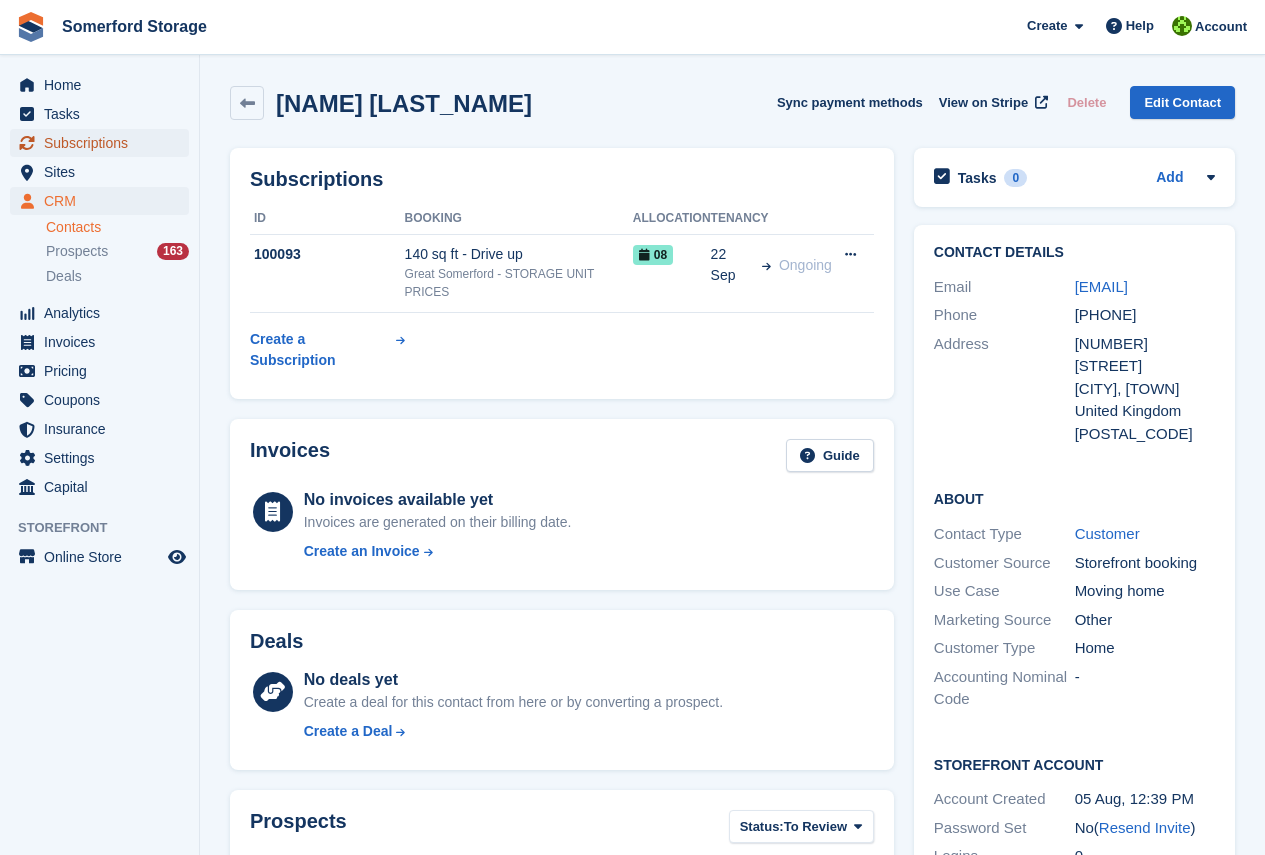click on "Subscriptions" at bounding box center [104, 143] 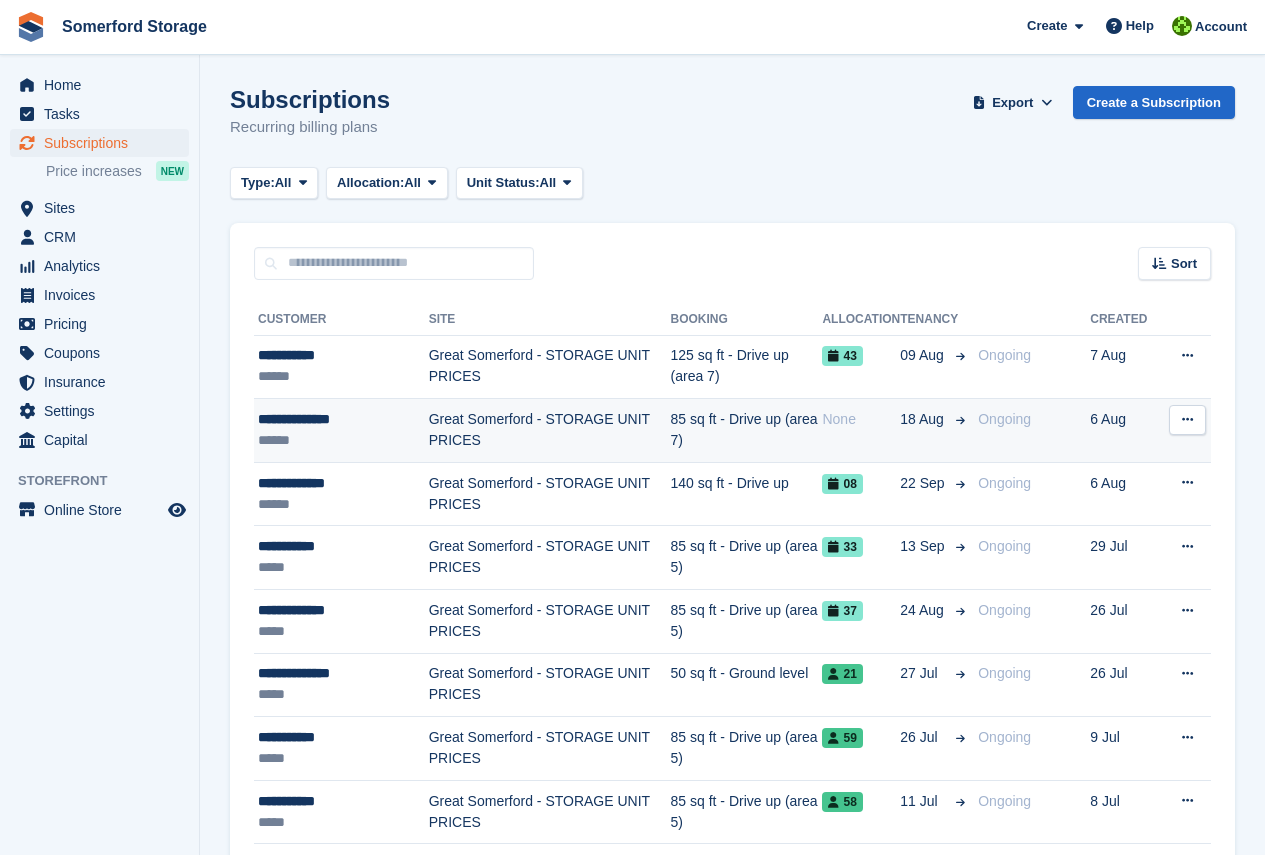 click on "**********" at bounding box center [343, 419] 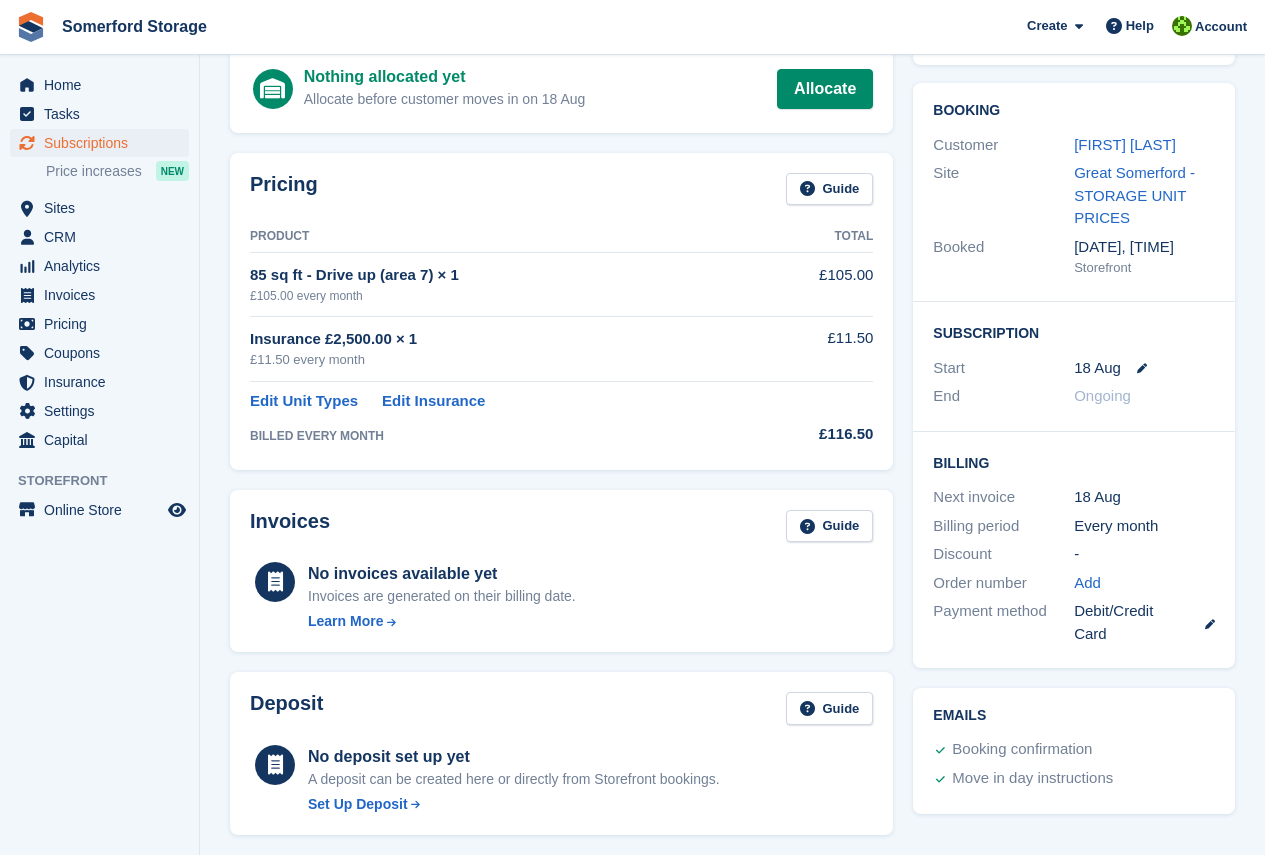 scroll, scrollTop: 0, scrollLeft: 0, axis: both 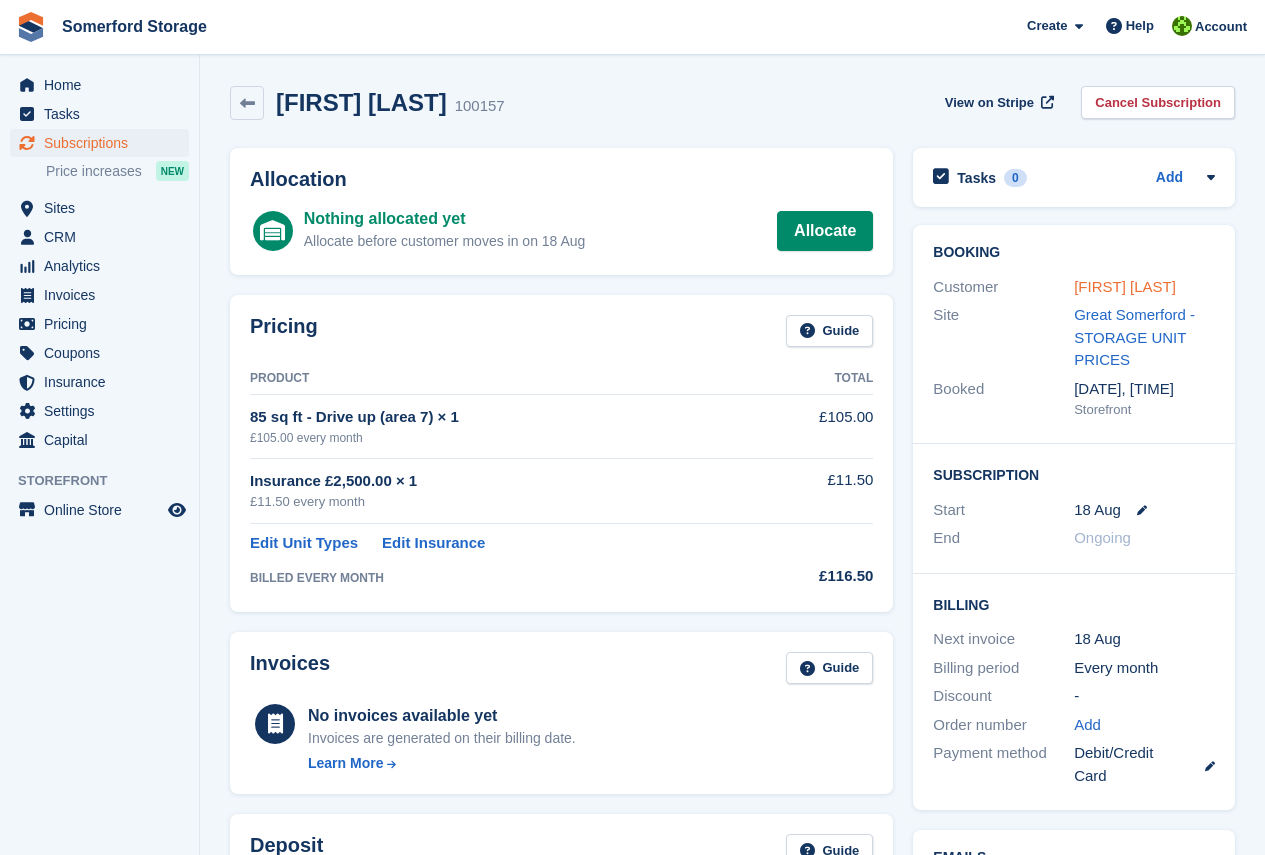 click on "[FIRST] [LAST]" at bounding box center (1125, 286) 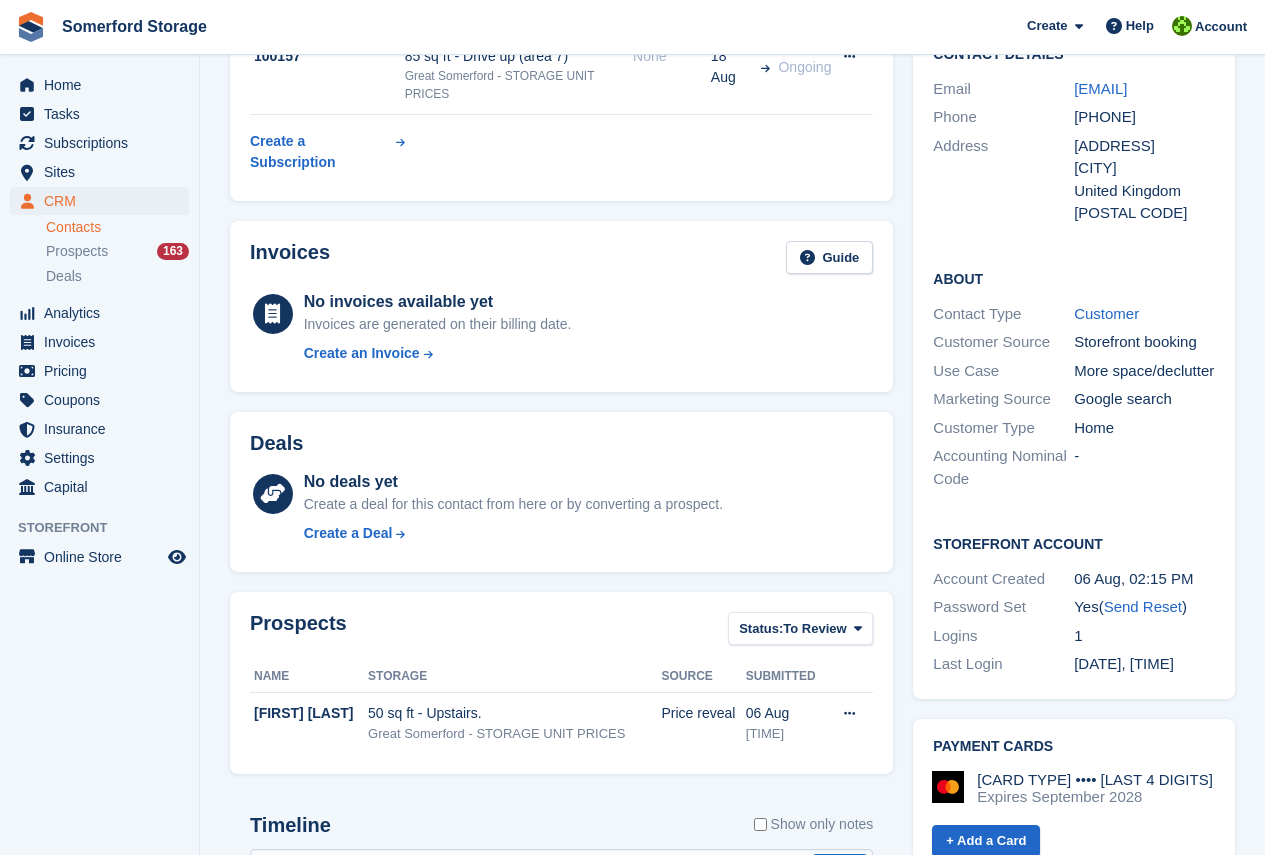scroll, scrollTop: 581, scrollLeft: 0, axis: vertical 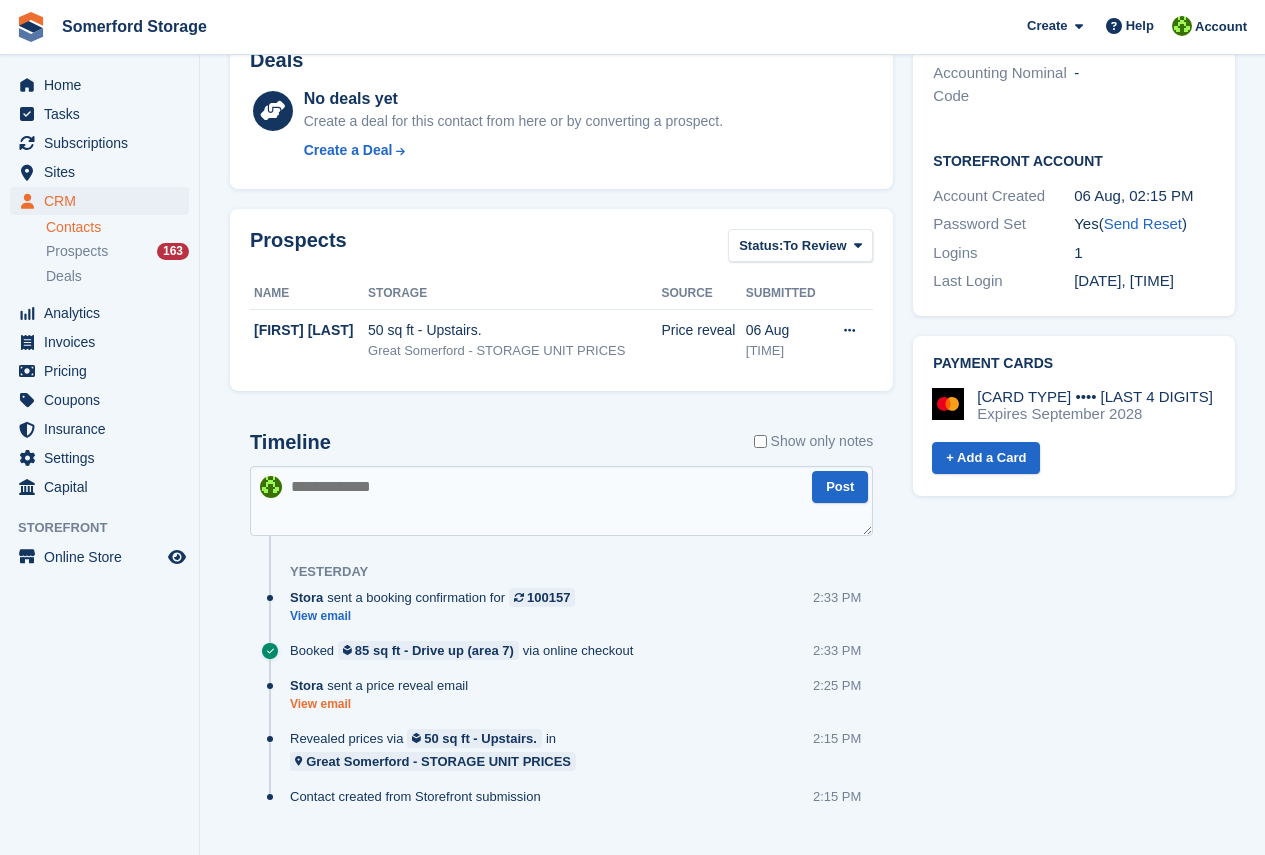 click on "View email" at bounding box center [384, 704] 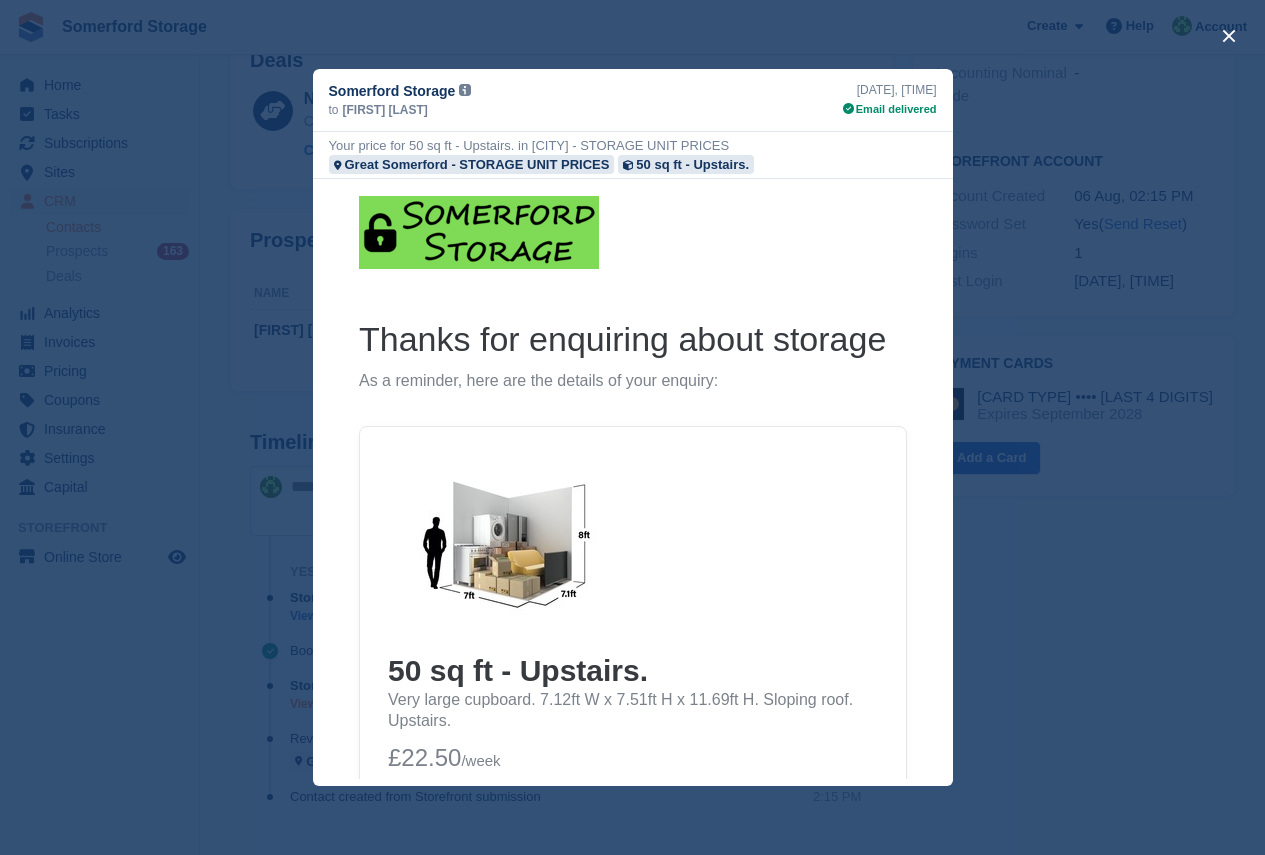 scroll, scrollTop: 0, scrollLeft: 0, axis: both 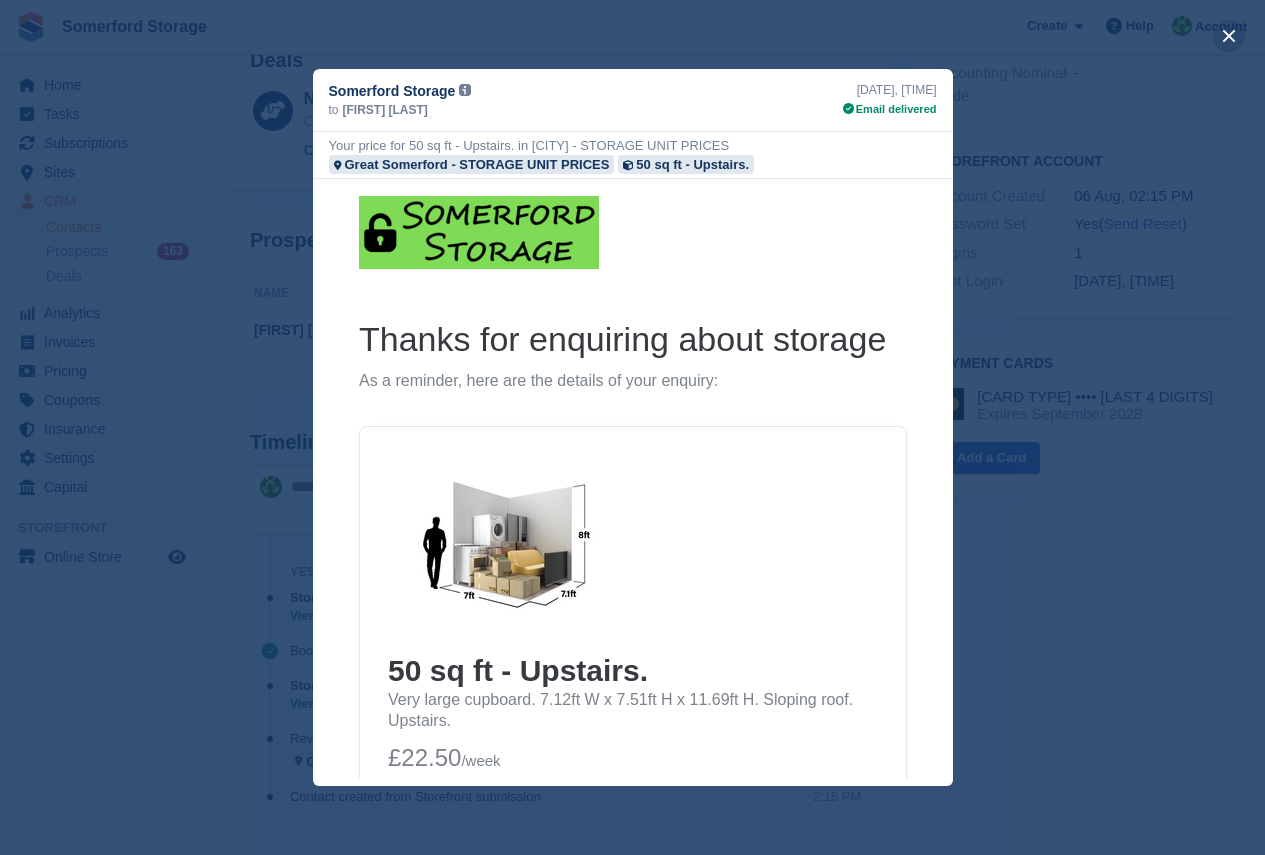 click at bounding box center (1229, 36) 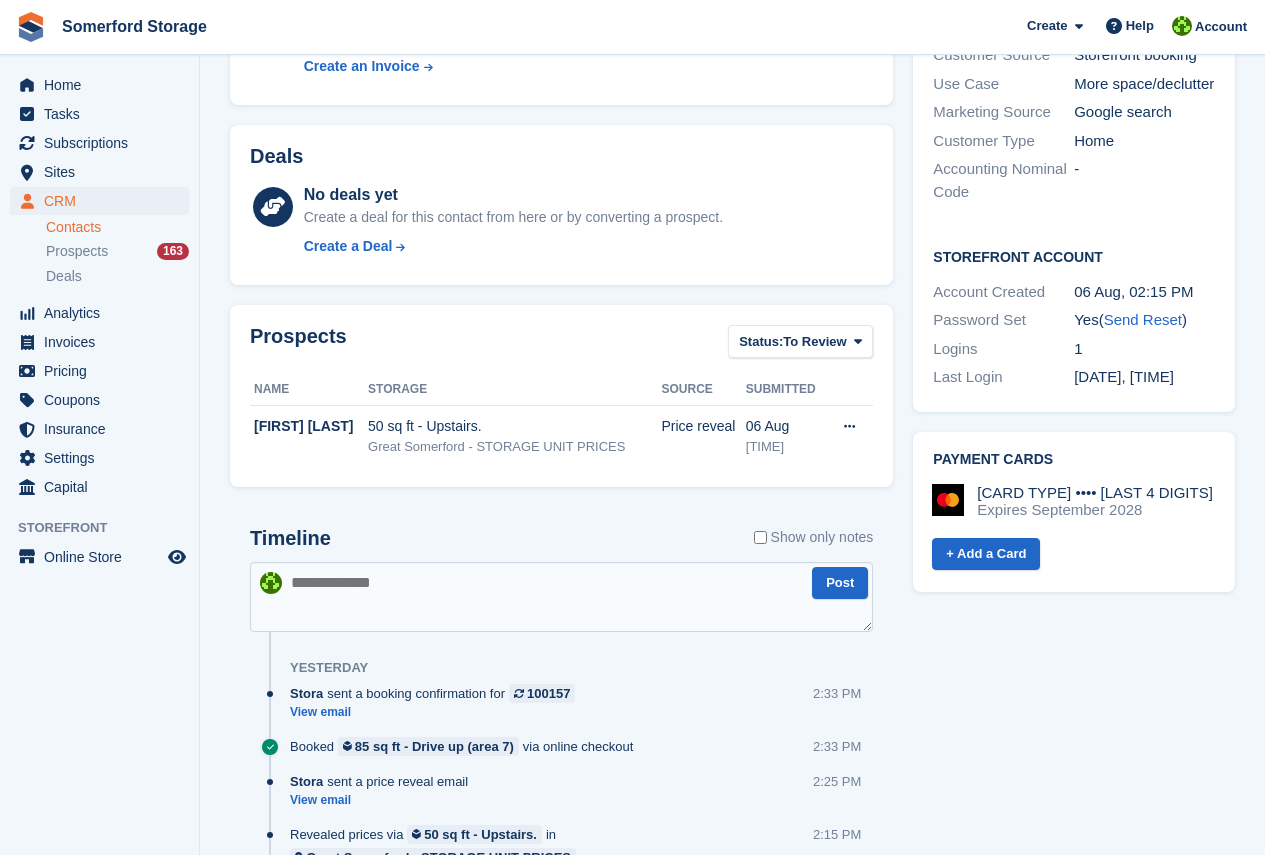 scroll, scrollTop: 581, scrollLeft: 0, axis: vertical 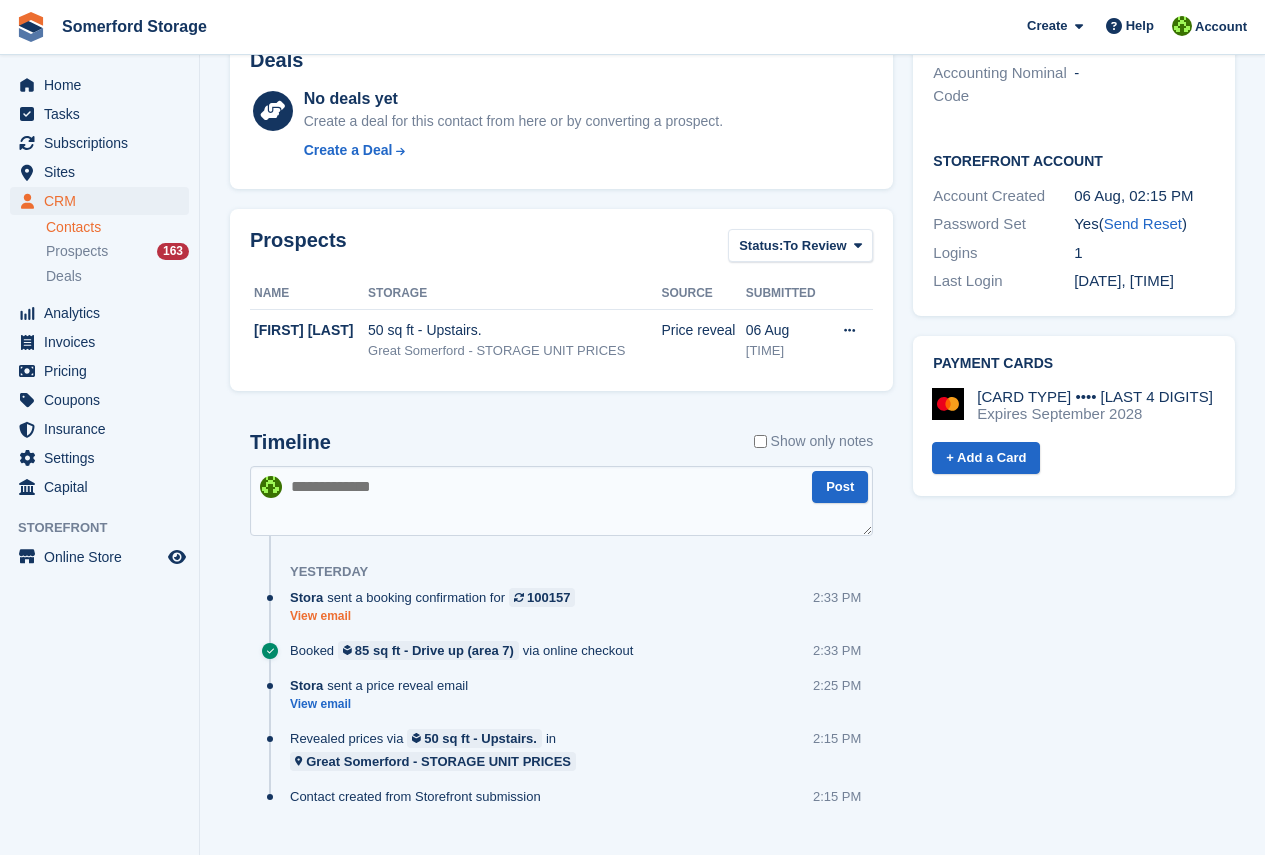 click on "View email" at bounding box center (437, 616) 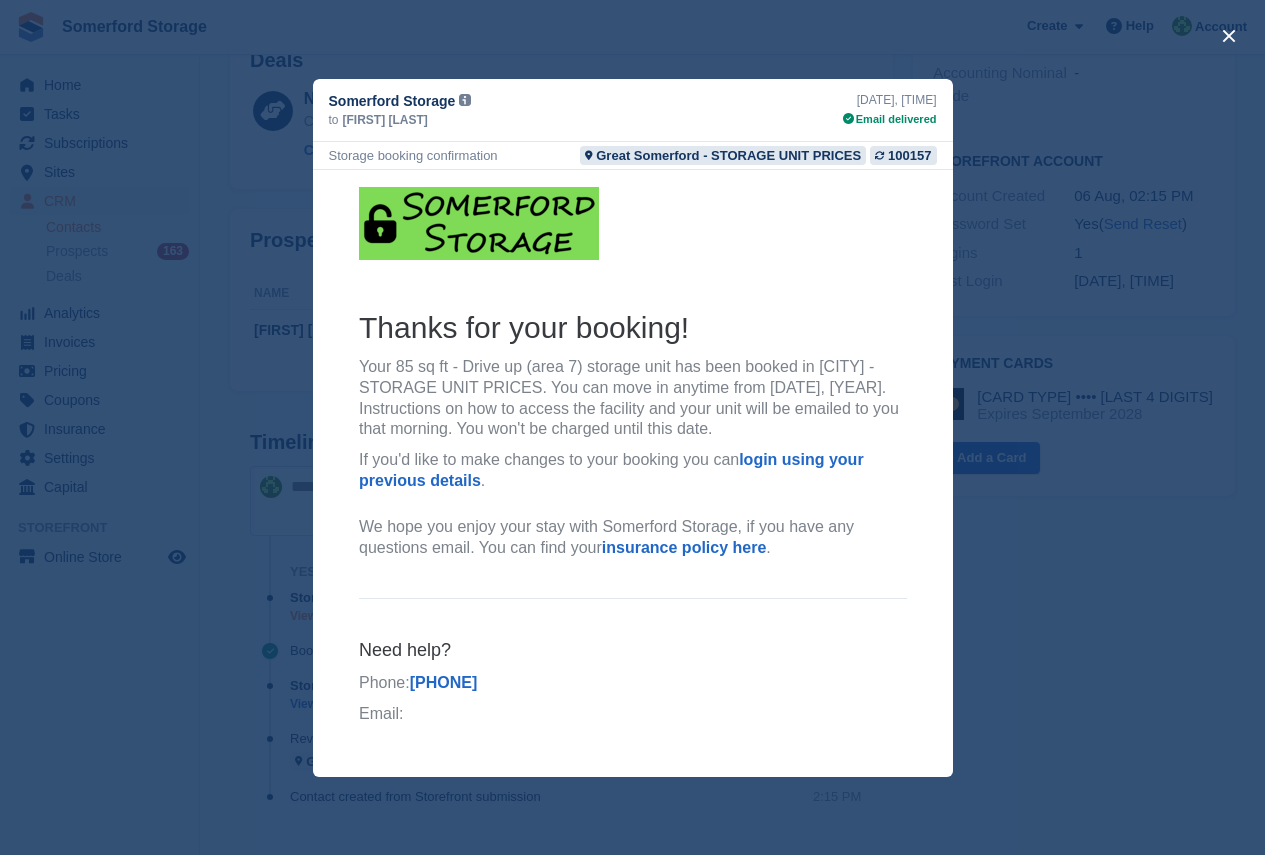 scroll, scrollTop: 0, scrollLeft: 0, axis: both 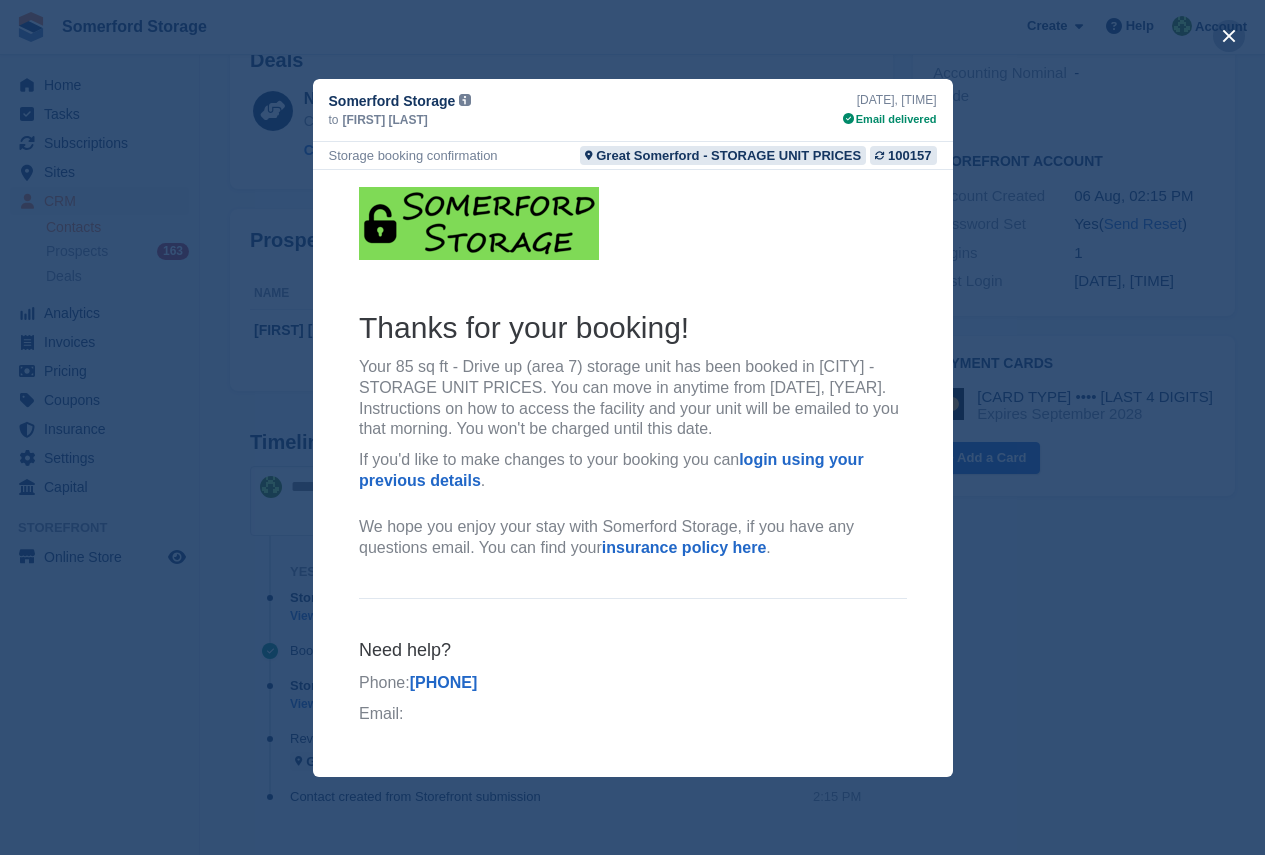 click at bounding box center (1229, 36) 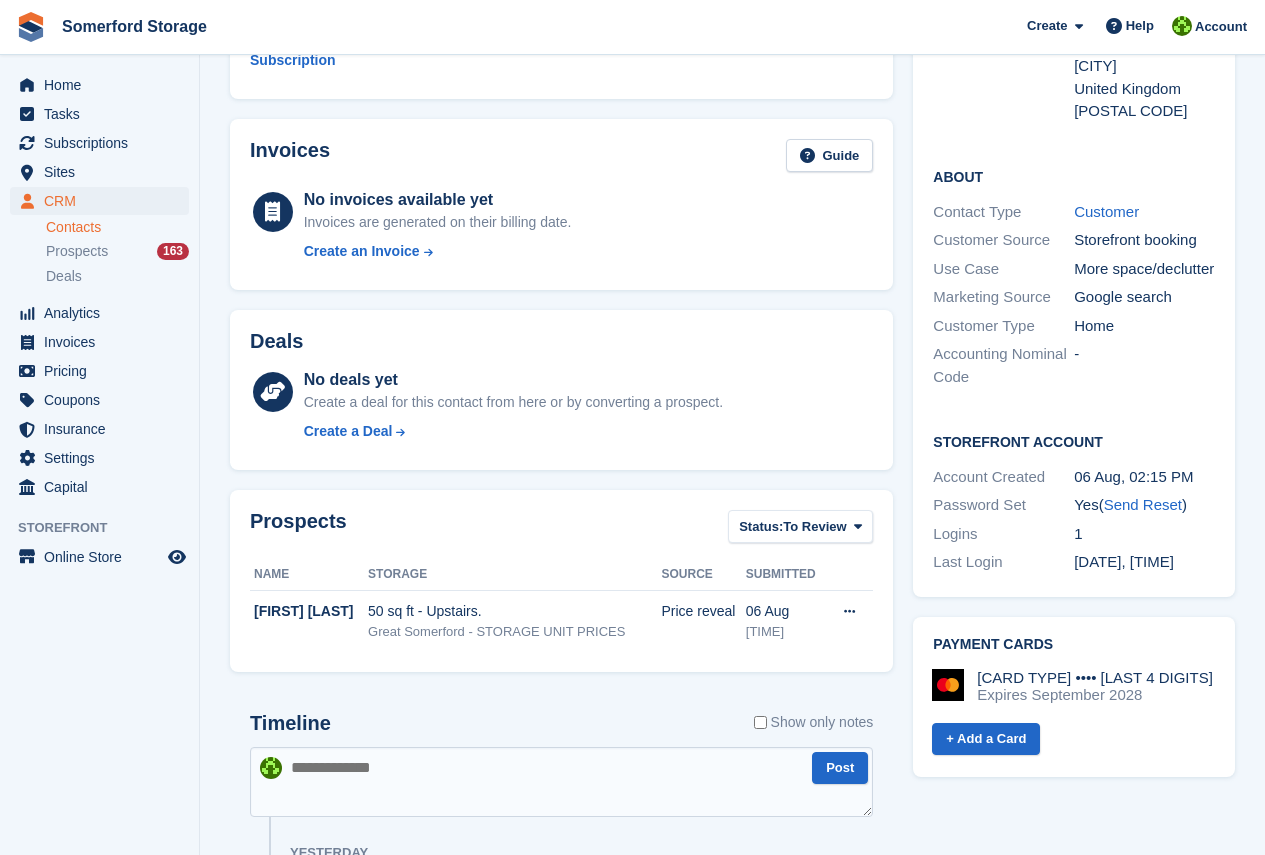 scroll, scrollTop: 0, scrollLeft: 0, axis: both 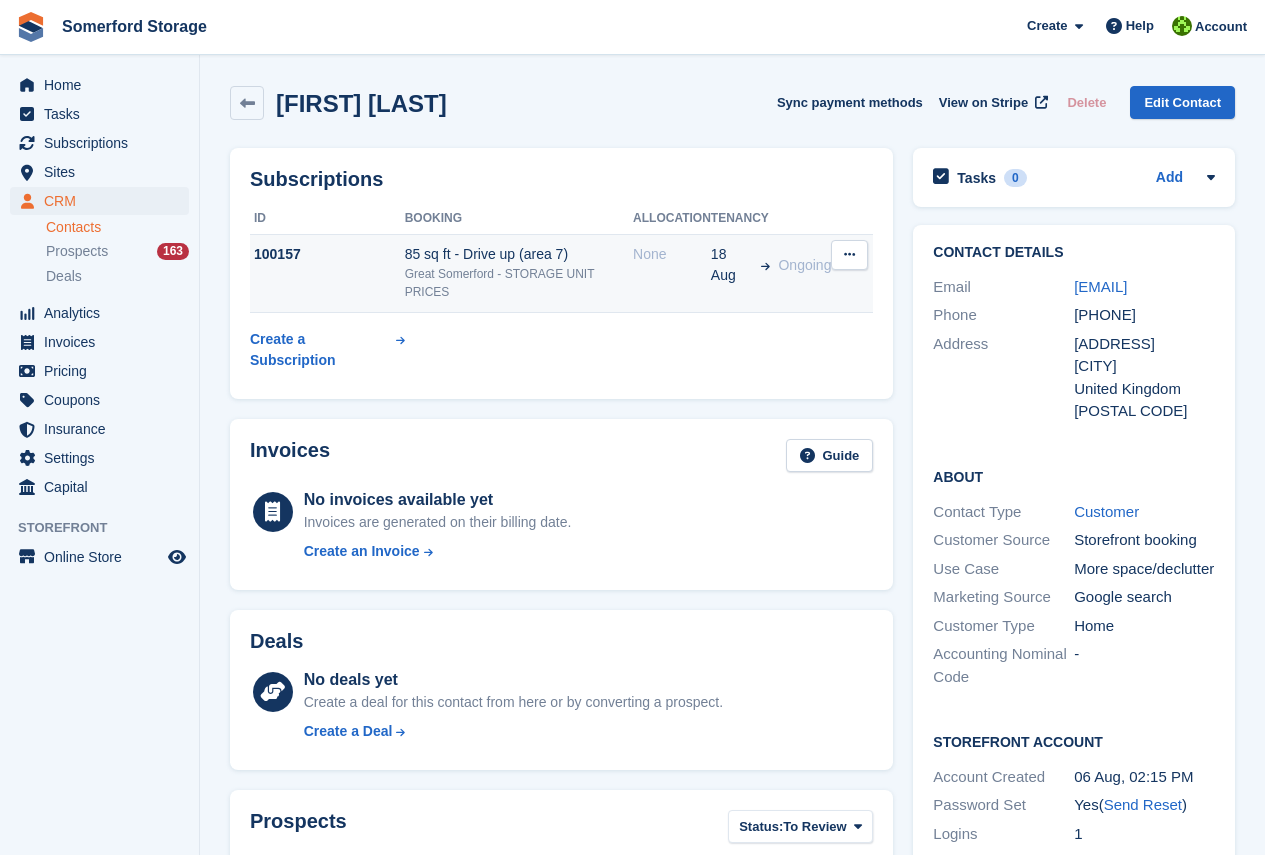 click on "100157" at bounding box center [327, 254] 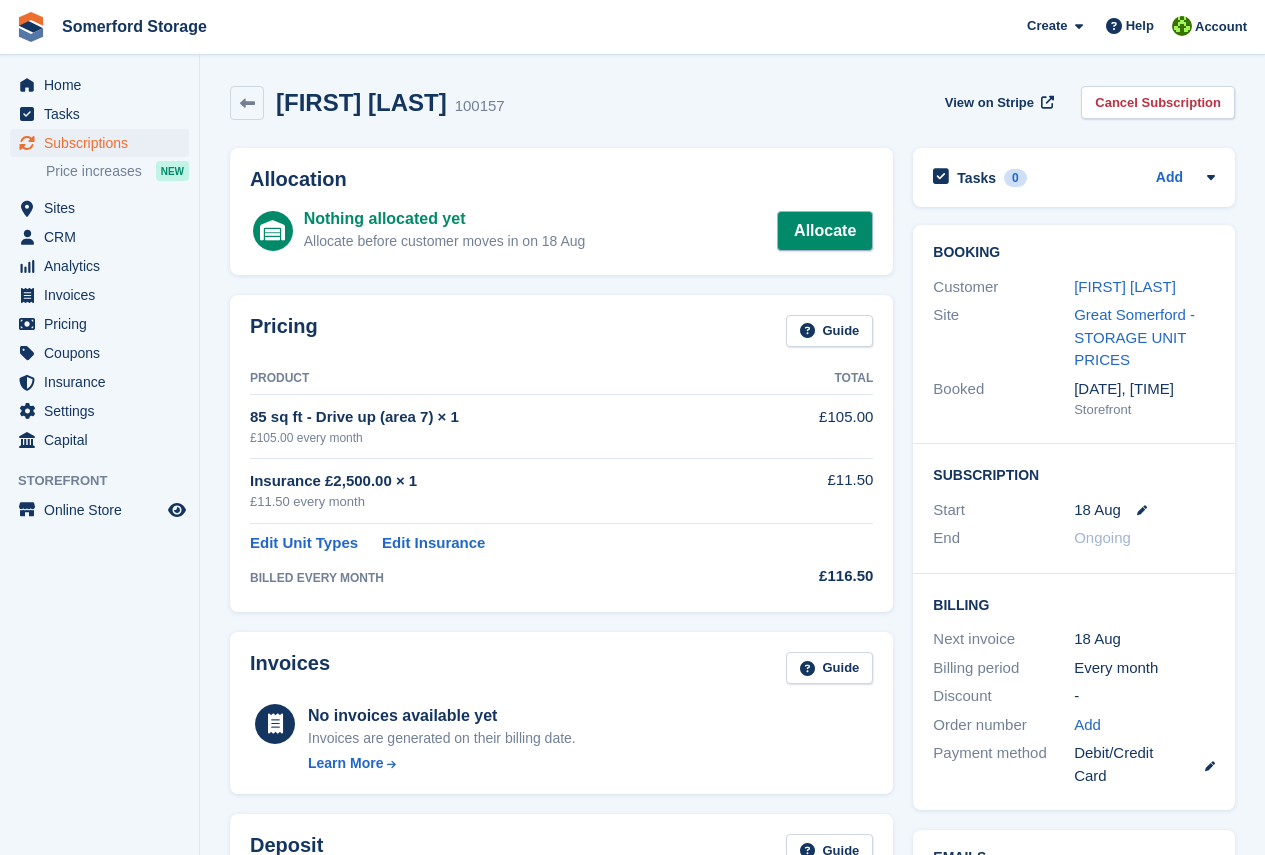 scroll, scrollTop: 0, scrollLeft: 0, axis: both 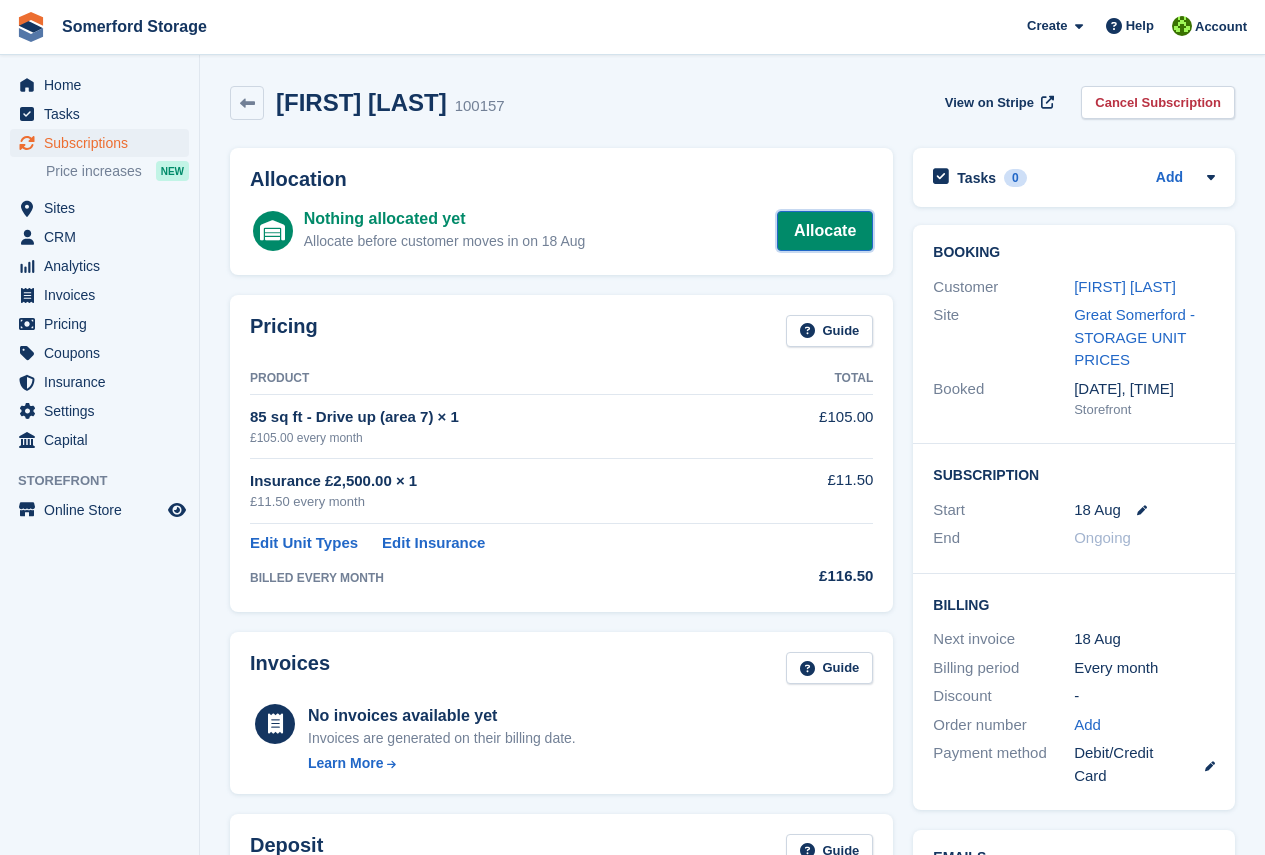 click on "Allocate" at bounding box center (825, 231) 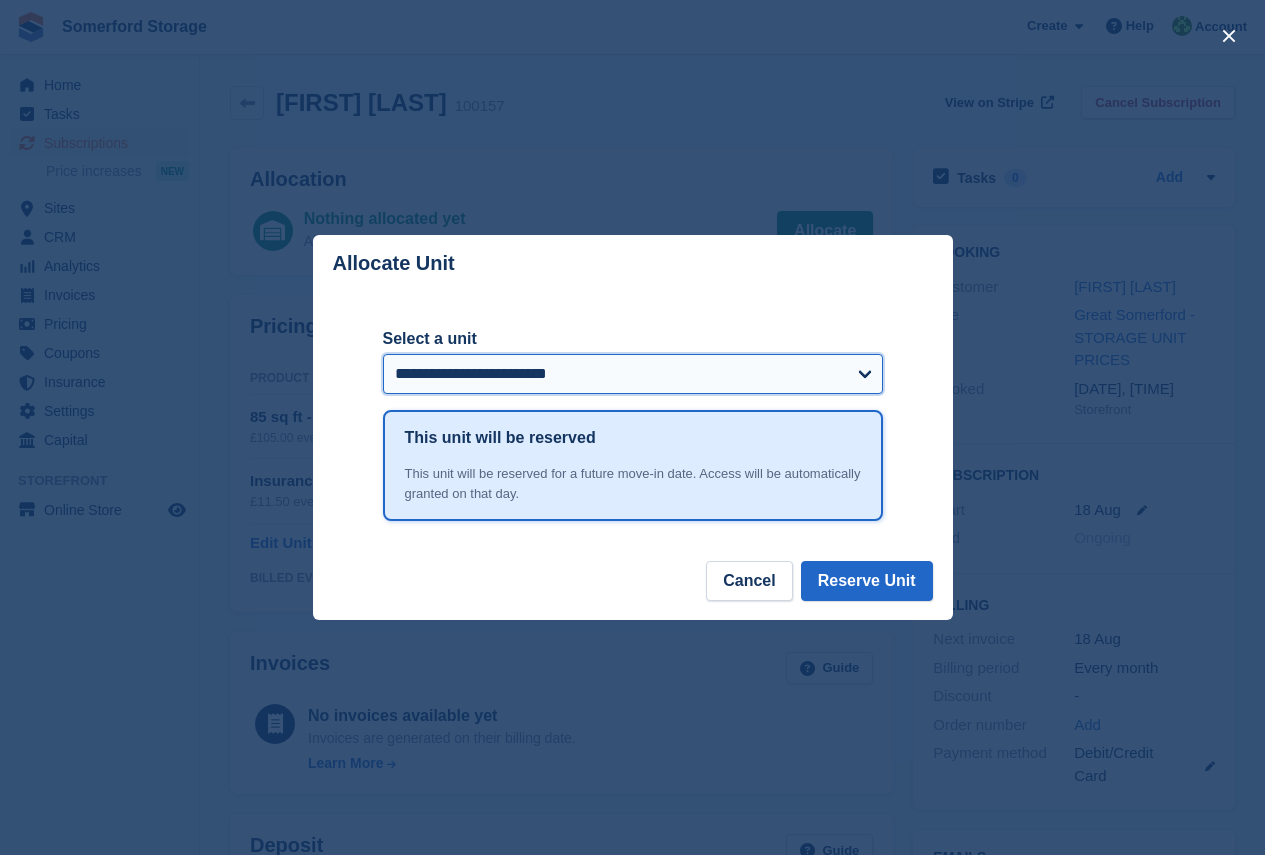click on "**********" at bounding box center (633, 374) 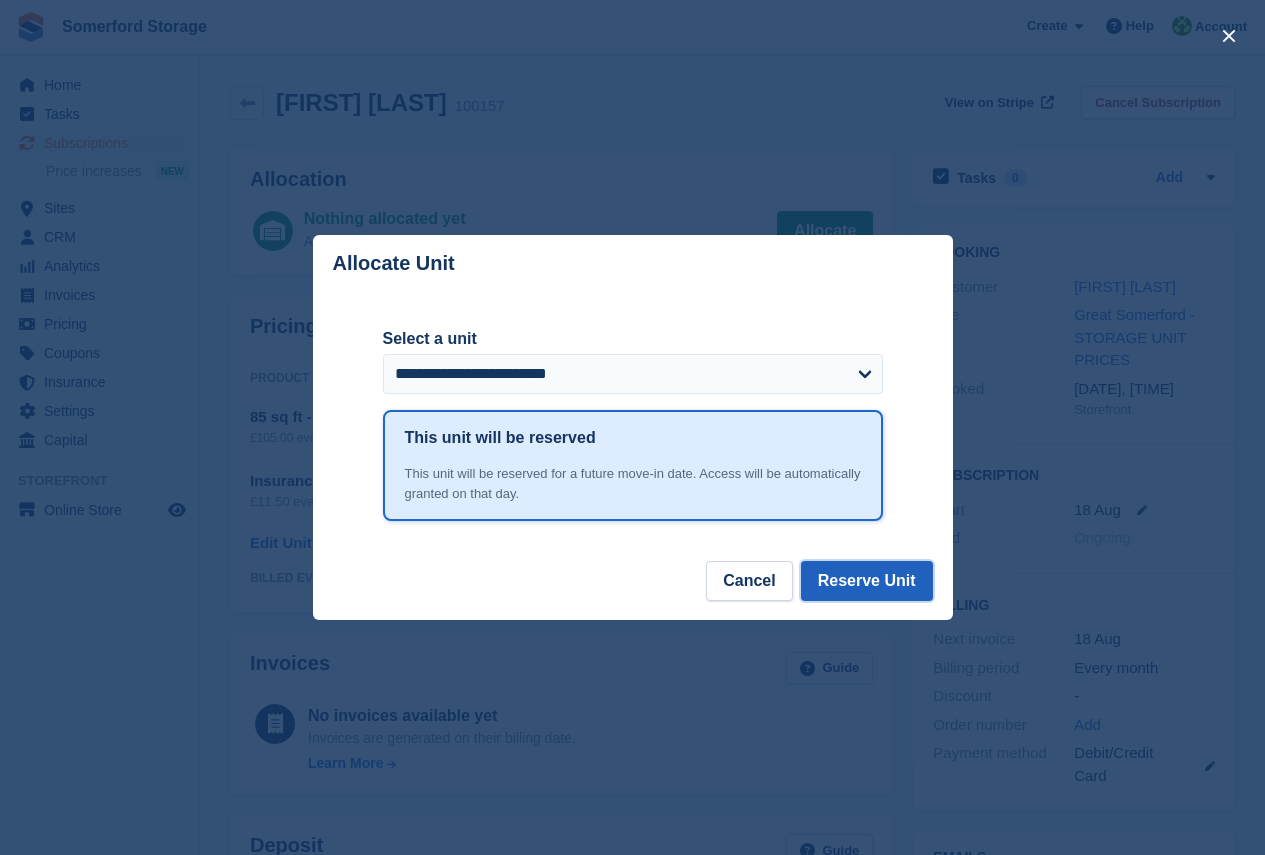 click on "Reserve Unit" at bounding box center [867, 581] 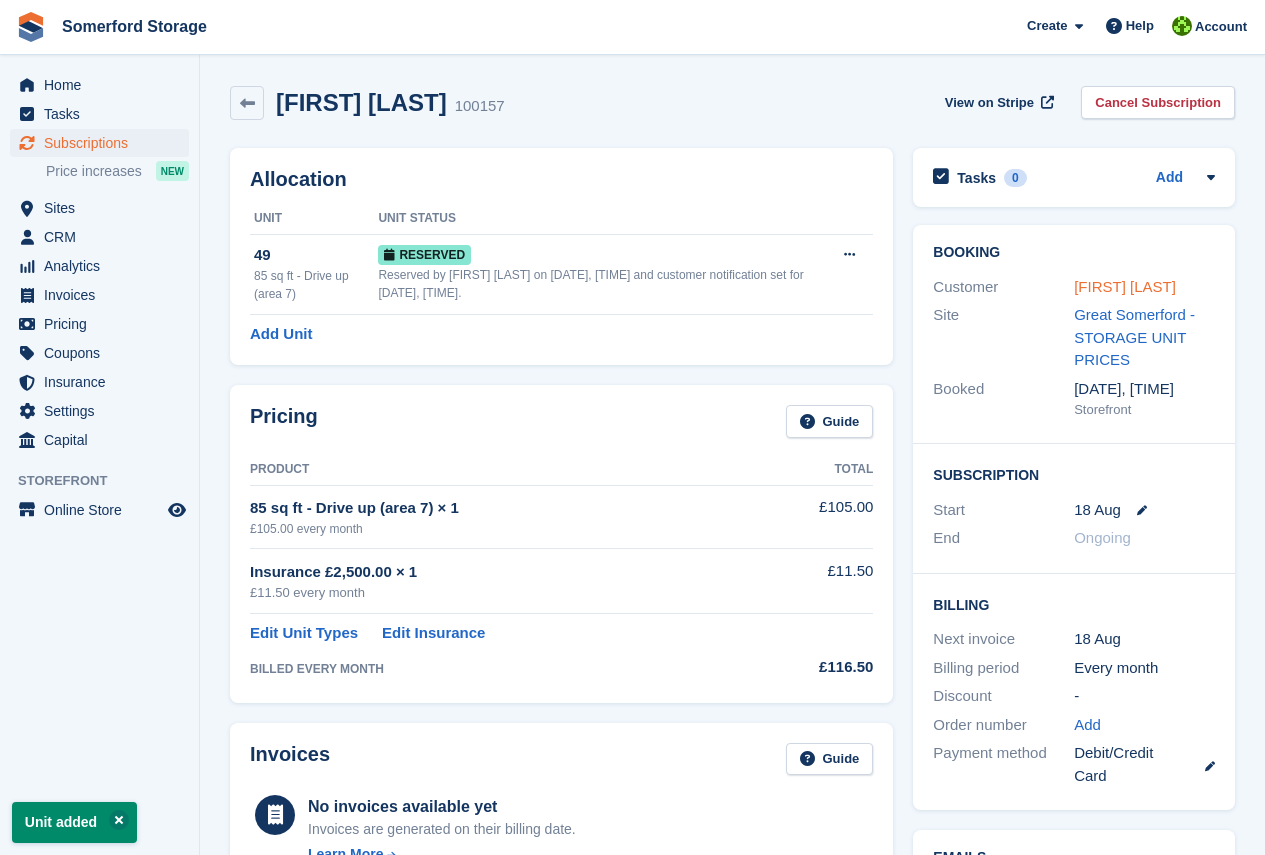 click on "[FIRST] [LAST]" at bounding box center (1125, 286) 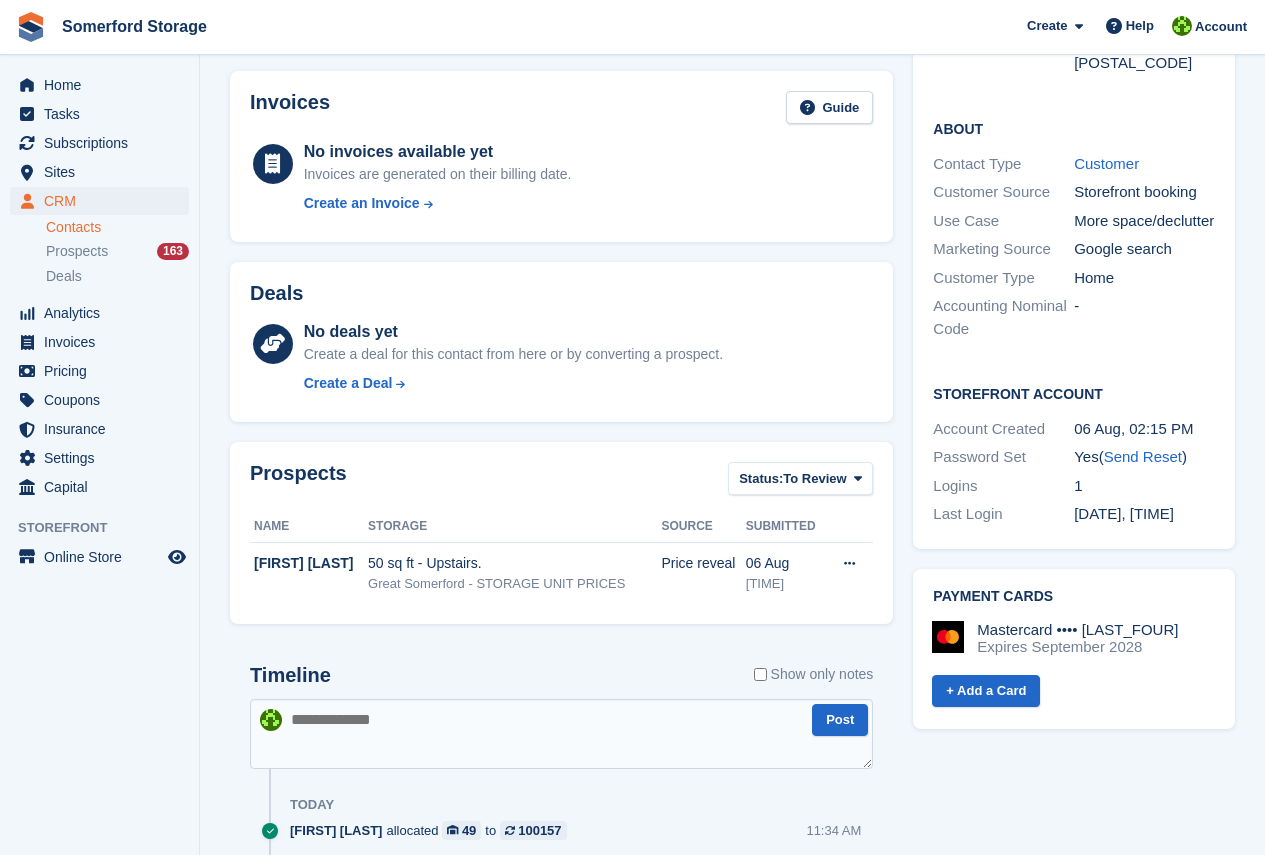 scroll, scrollTop: 648, scrollLeft: 0, axis: vertical 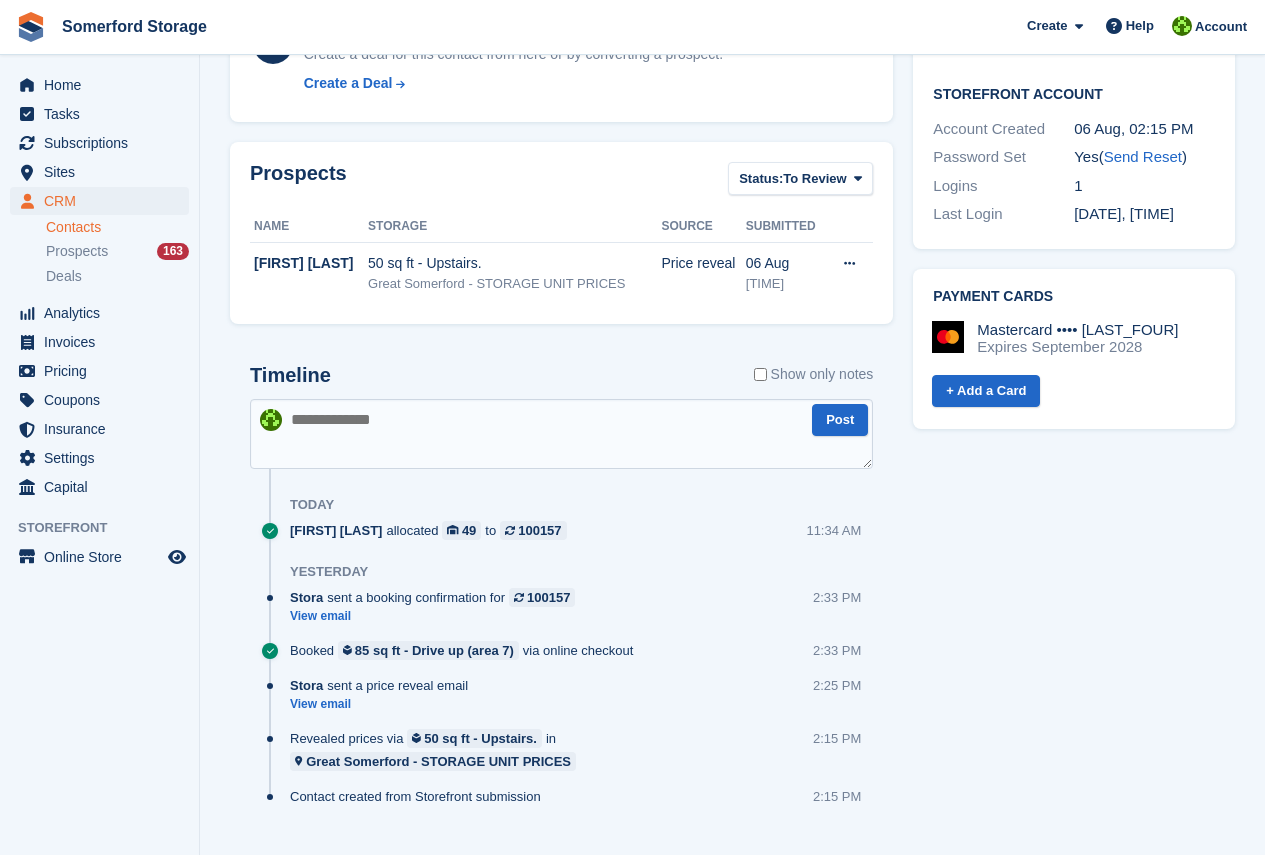click at bounding box center (561, 434) 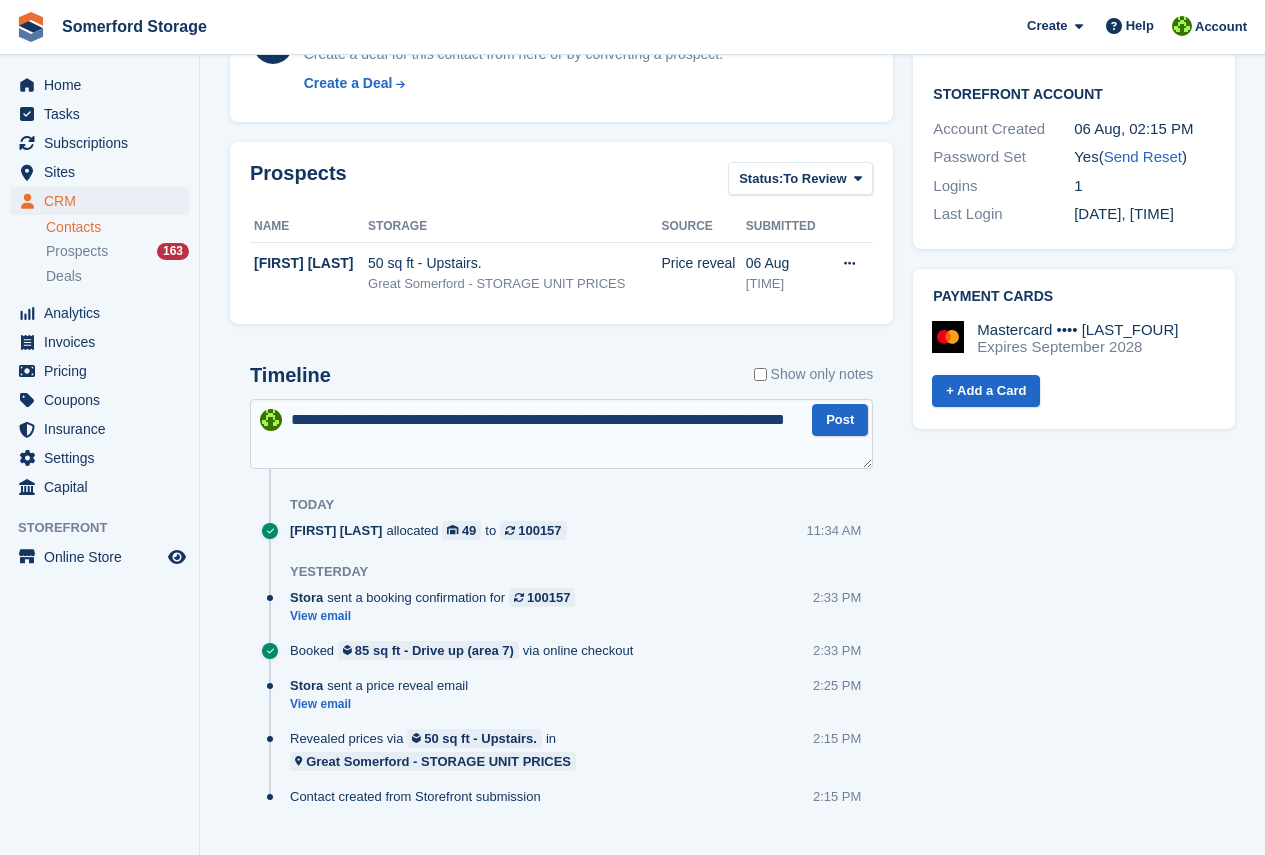 type on "**********" 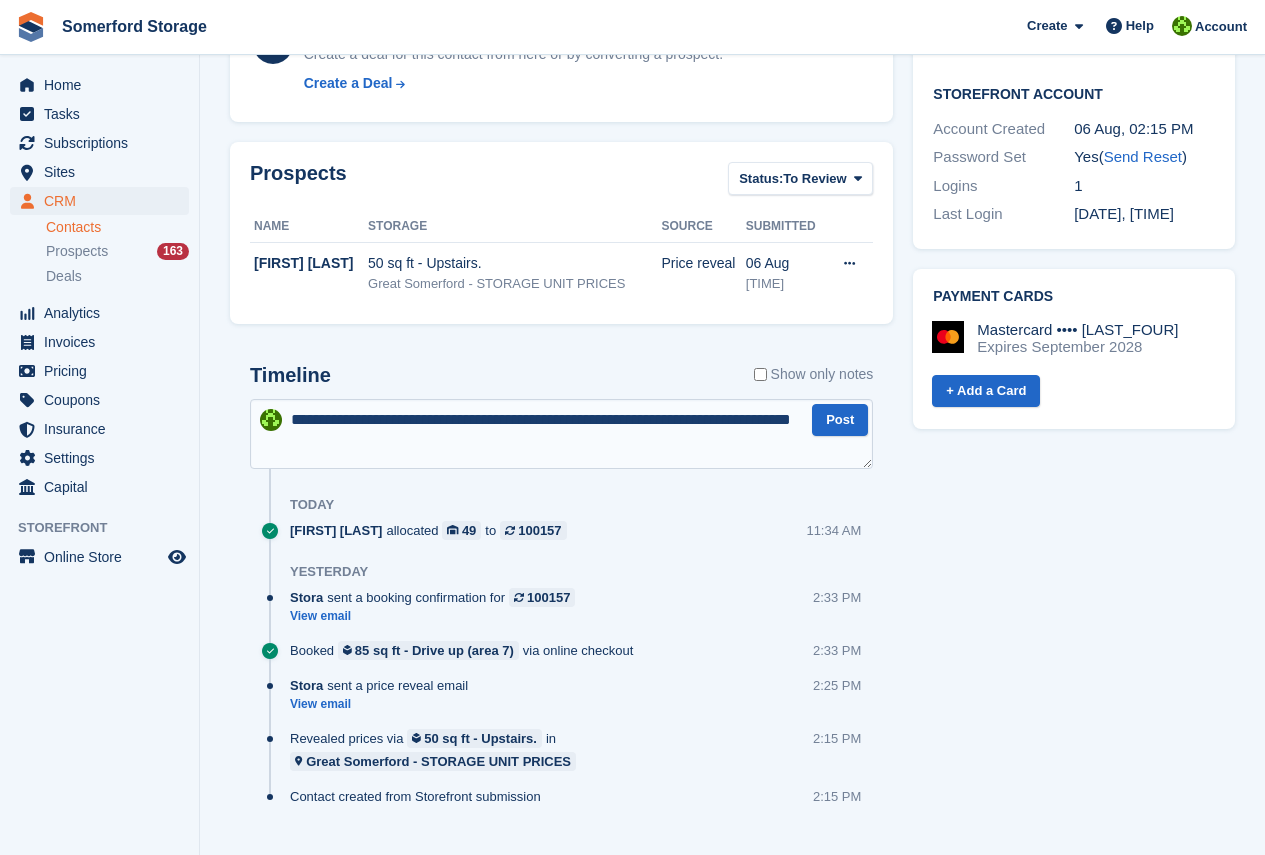 type 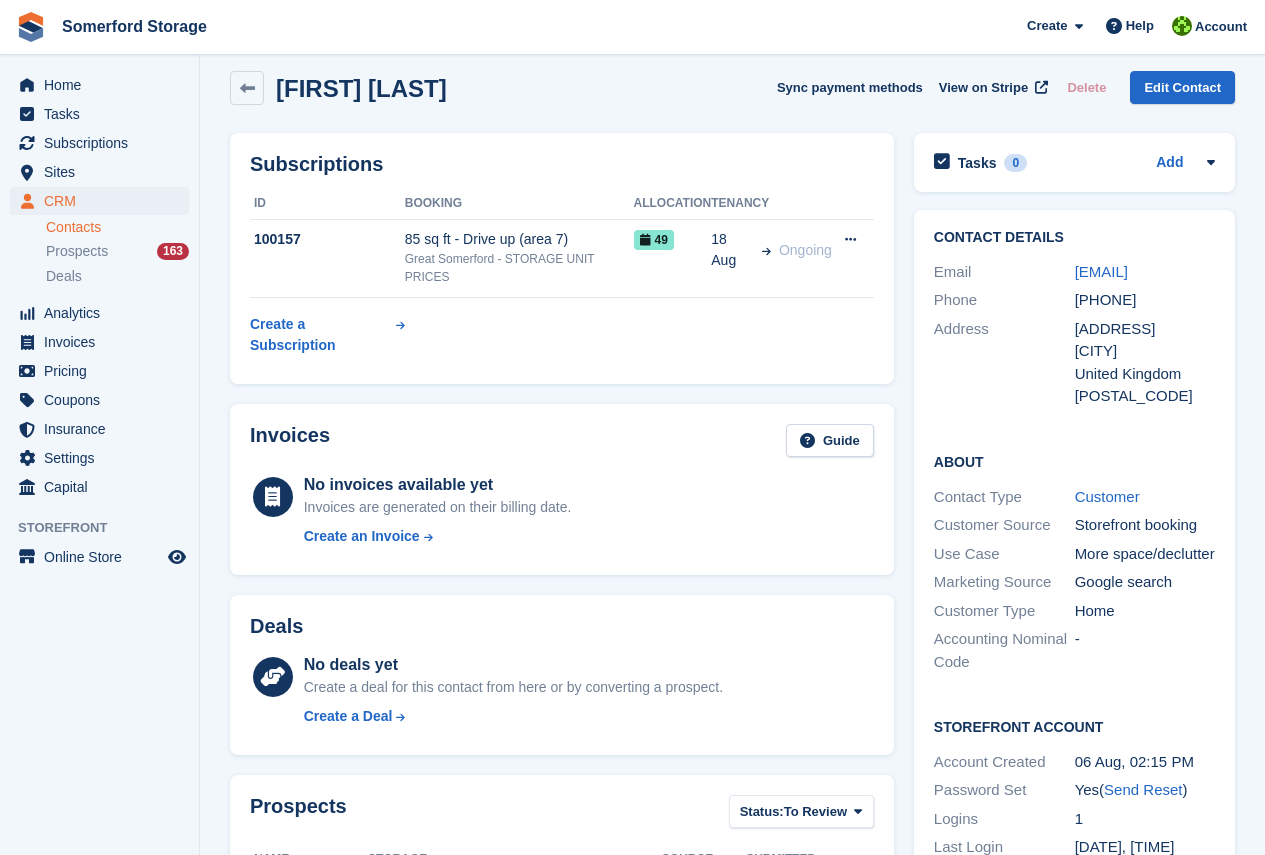 scroll, scrollTop: 0, scrollLeft: 0, axis: both 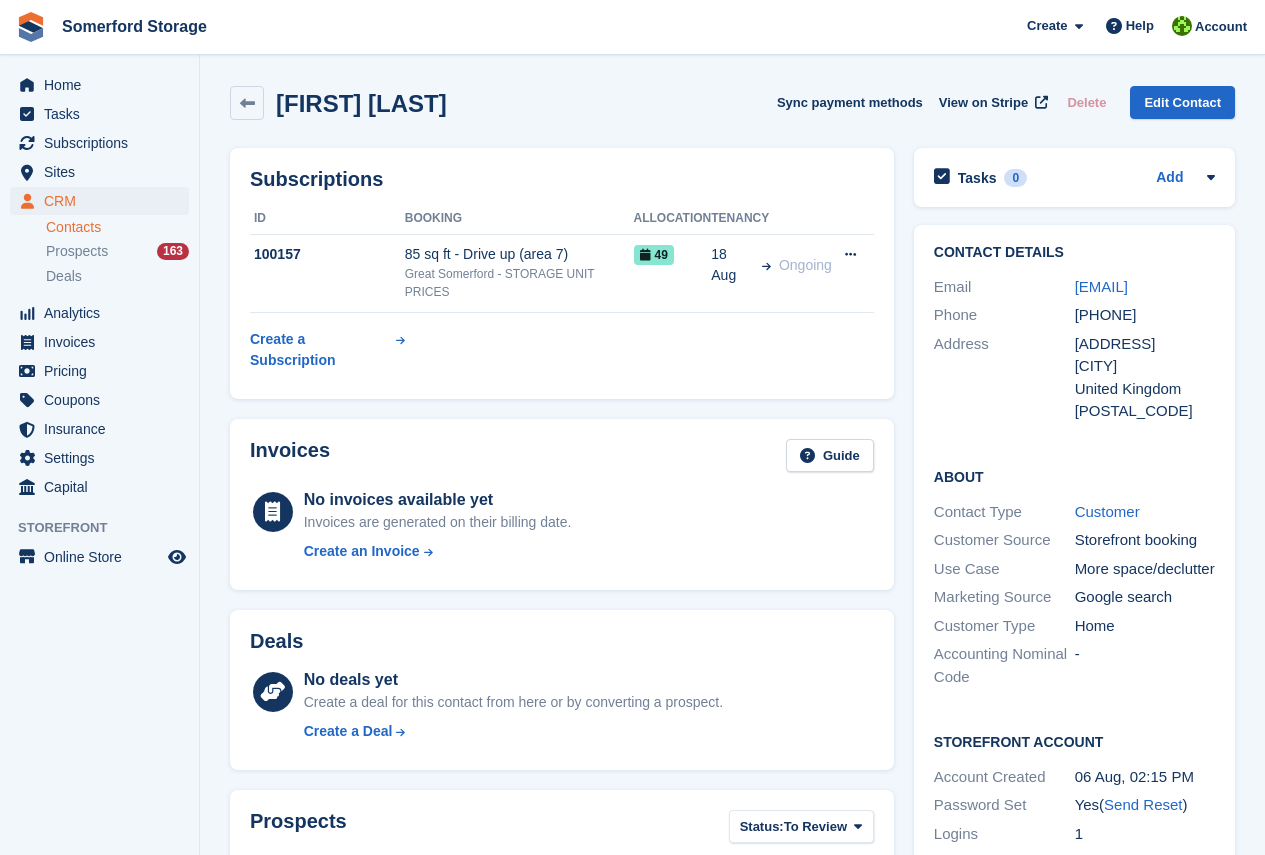 drag, startPoint x: 1196, startPoint y: 331, endPoint x: 1072, endPoint y: 344, distance: 124.67959 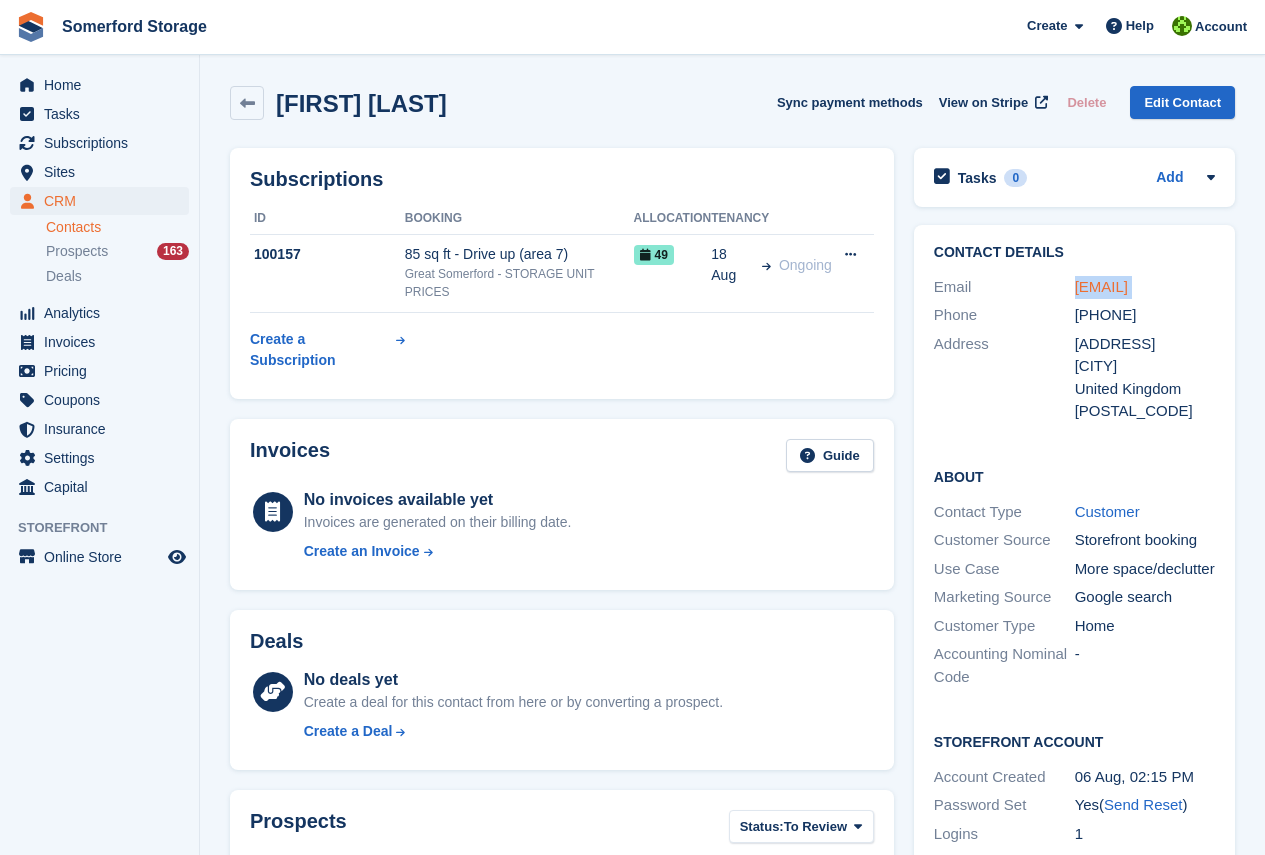 drag, startPoint x: 1109, startPoint y: 307, endPoint x: 1076, endPoint y: 290, distance: 37.12142 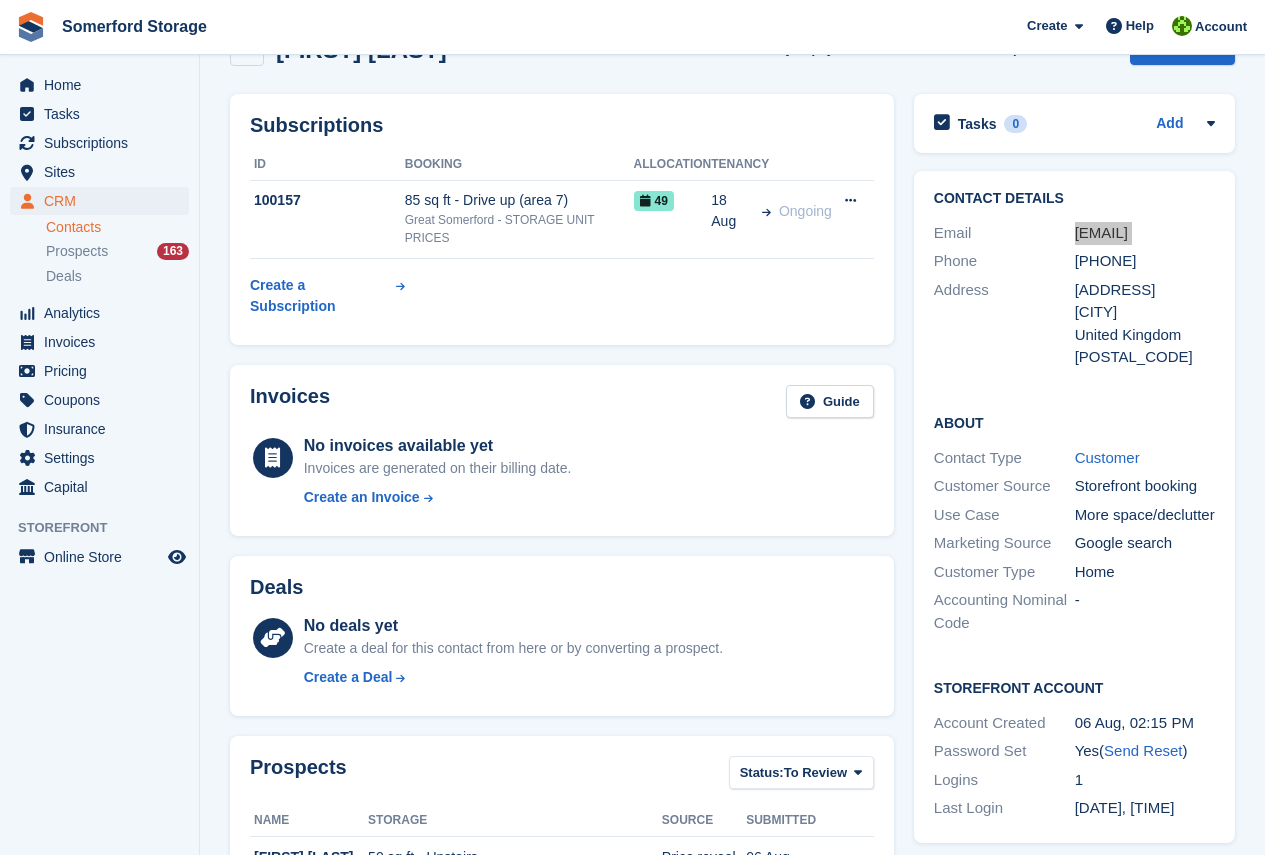 scroll, scrollTop: 100, scrollLeft: 0, axis: vertical 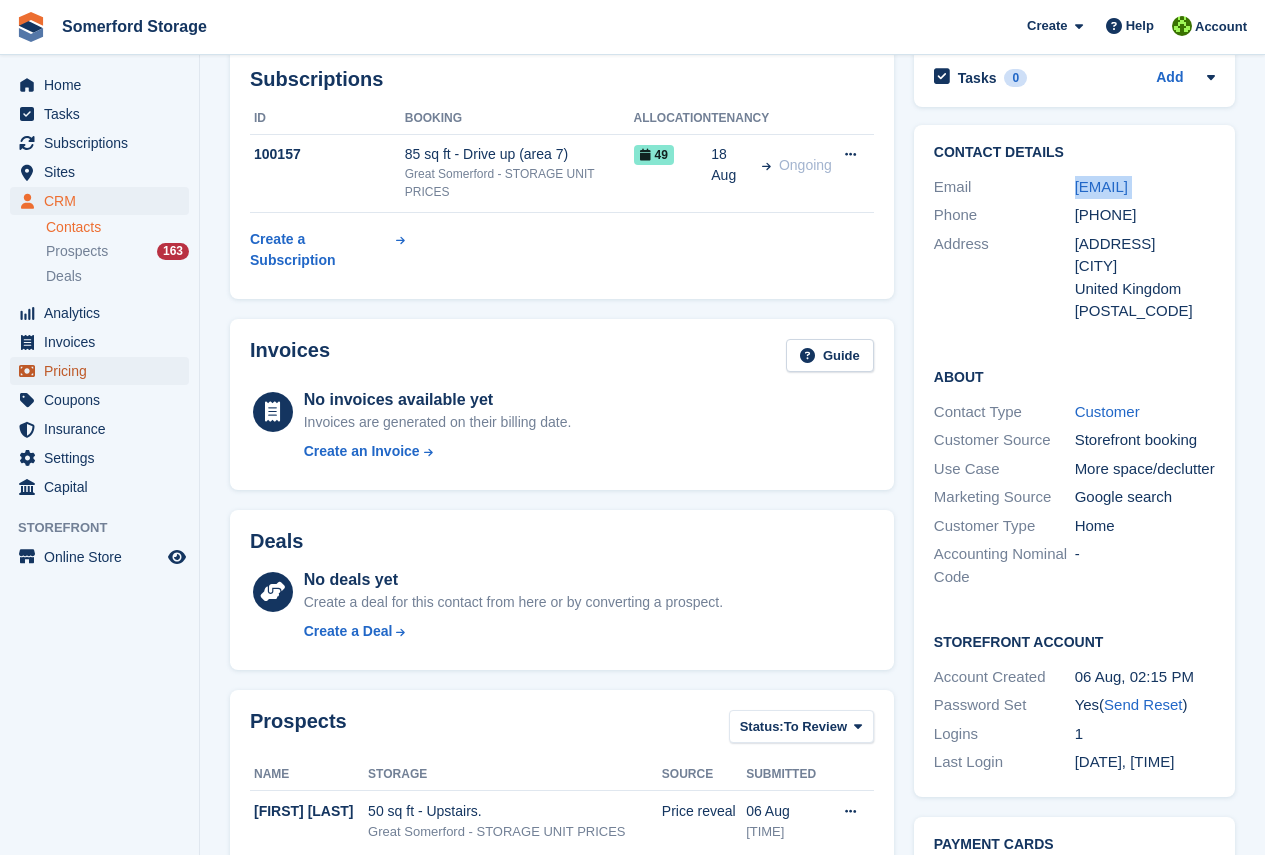 click on "Pricing" at bounding box center [104, 371] 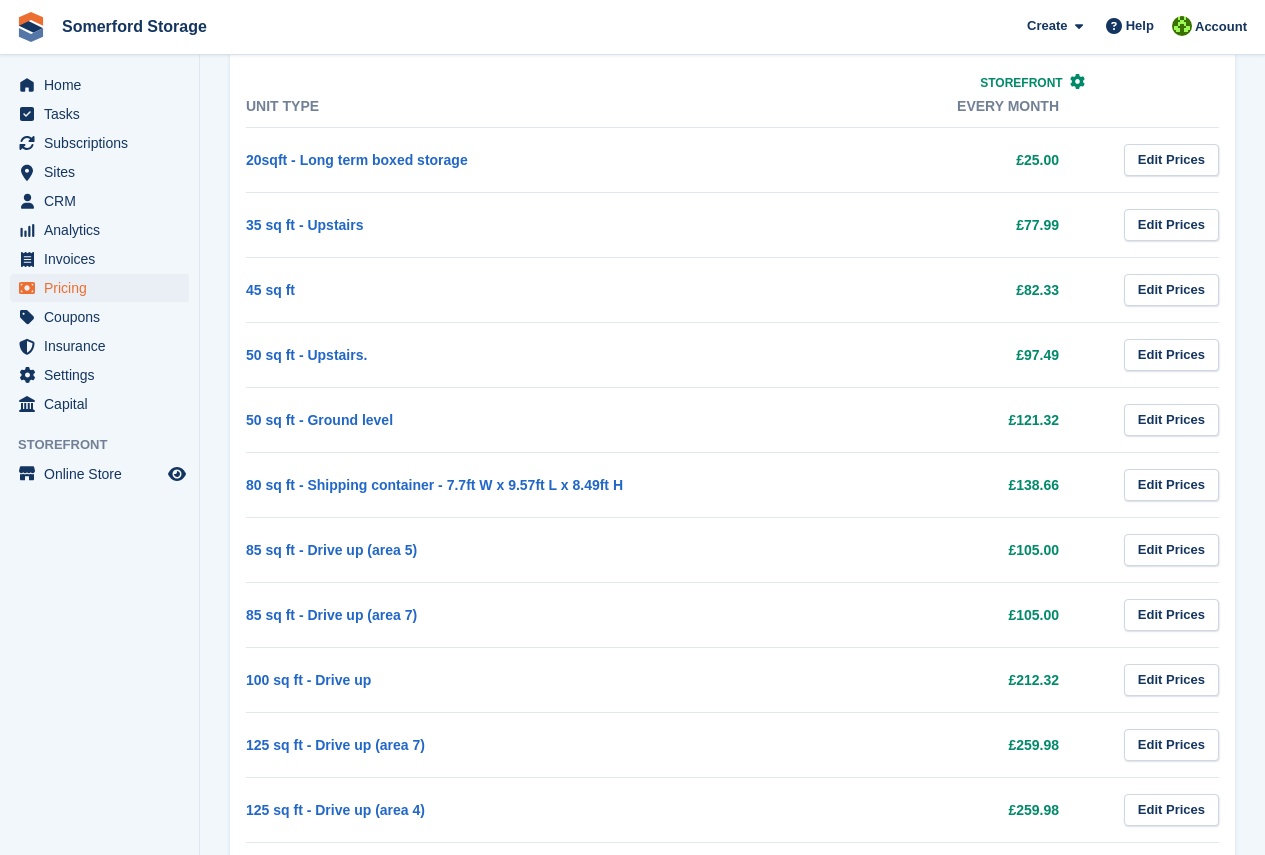 scroll, scrollTop: 300, scrollLeft: 0, axis: vertical 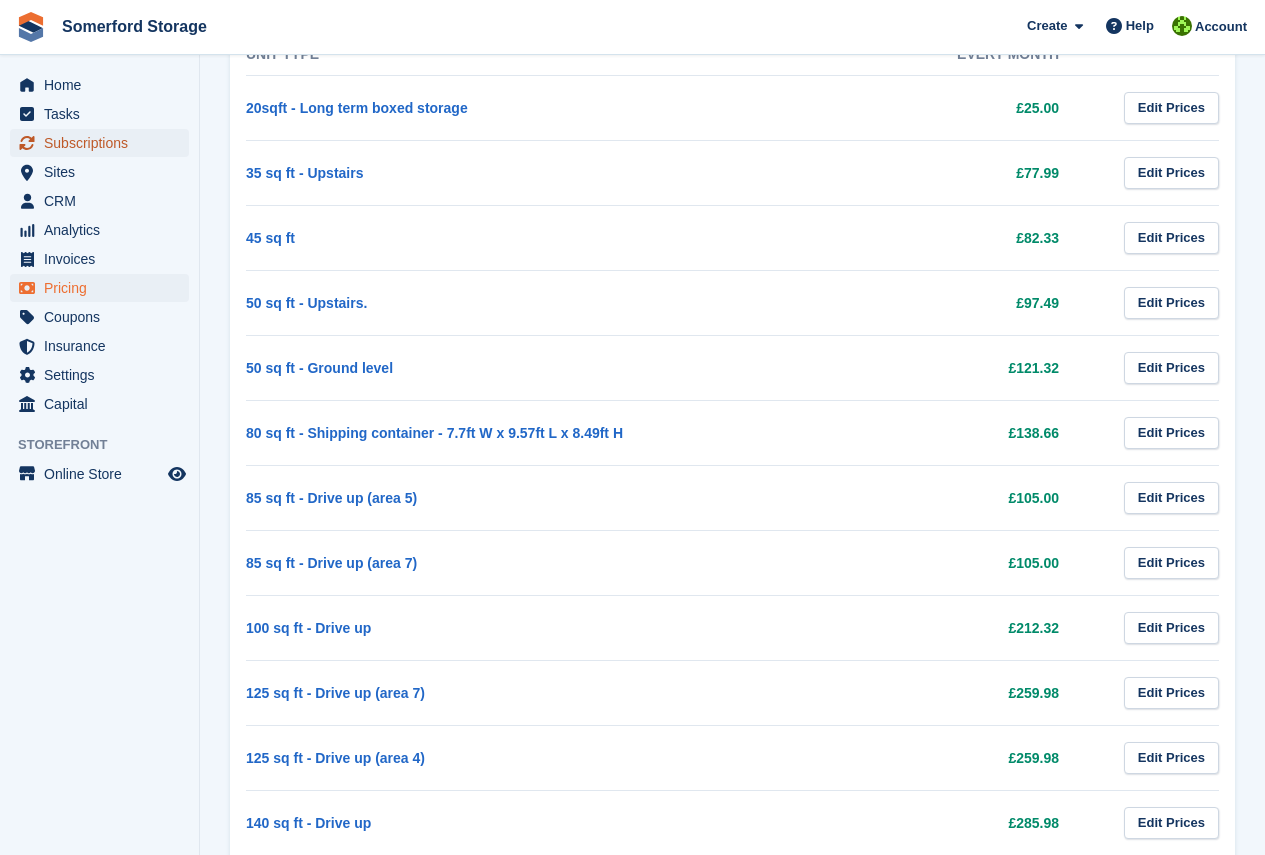 click on "Subscriptions" at bounding box center (104, 143) 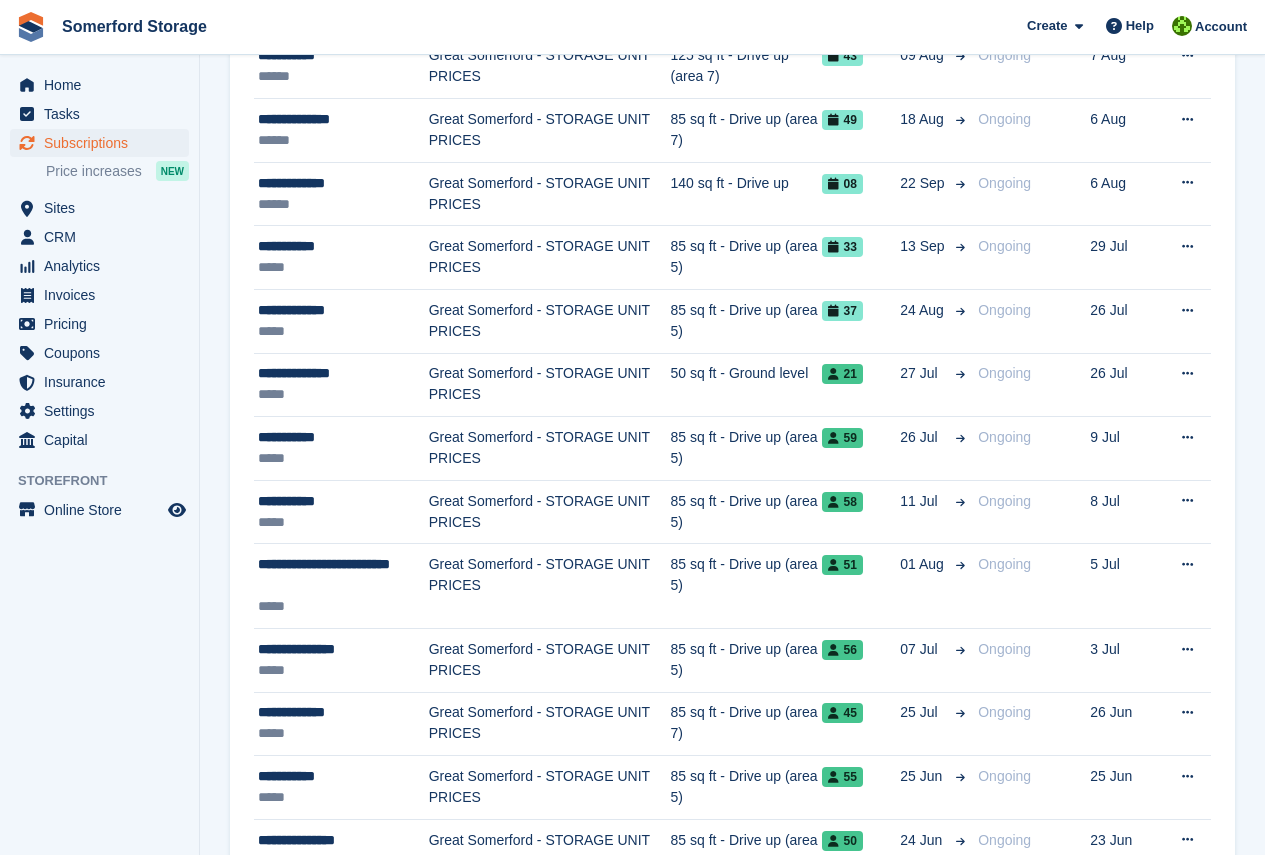 scroll, scrollTop: 0, scrollLeft: 0, axis: both 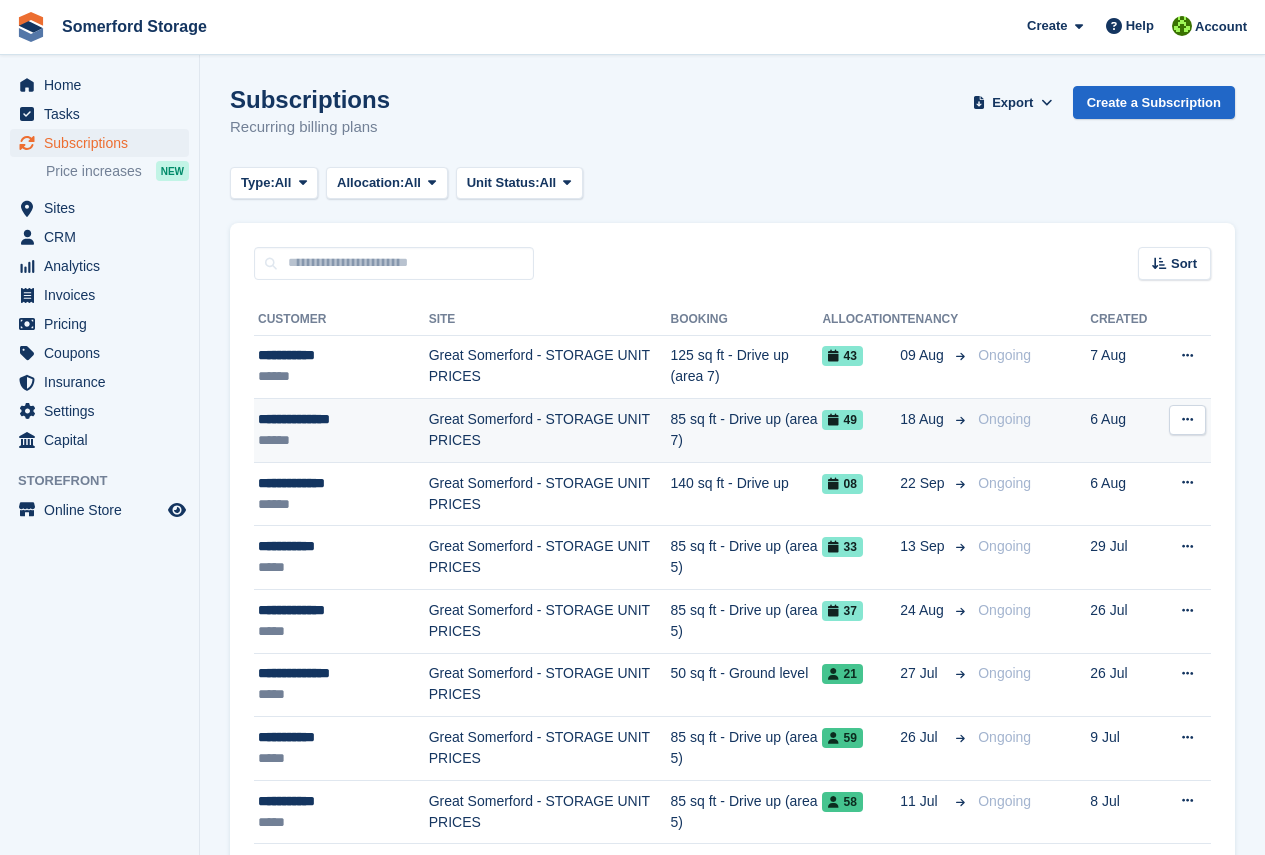 click on "**********" at bounding box center [343, 419] 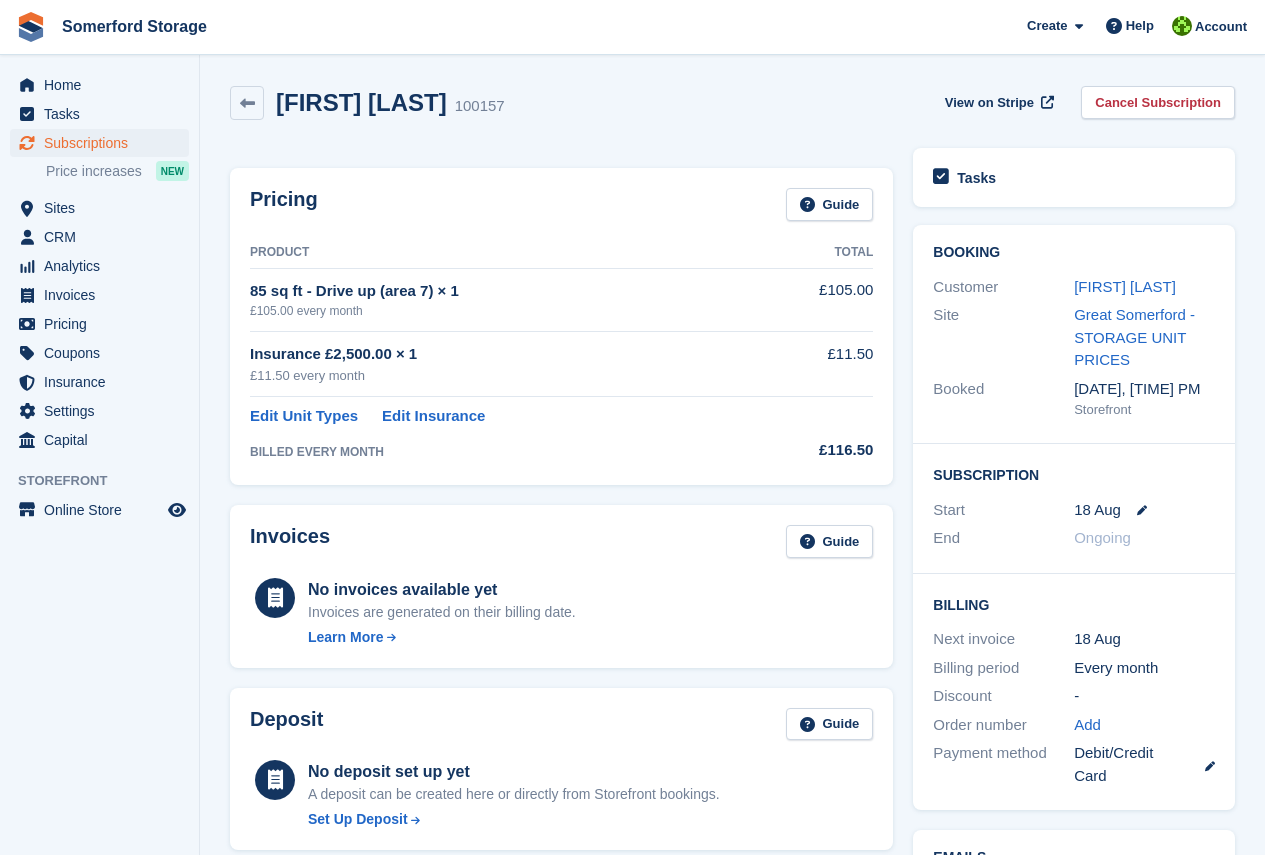 scroll, scrollTop: 0, scrollLeft: 0, axis: both 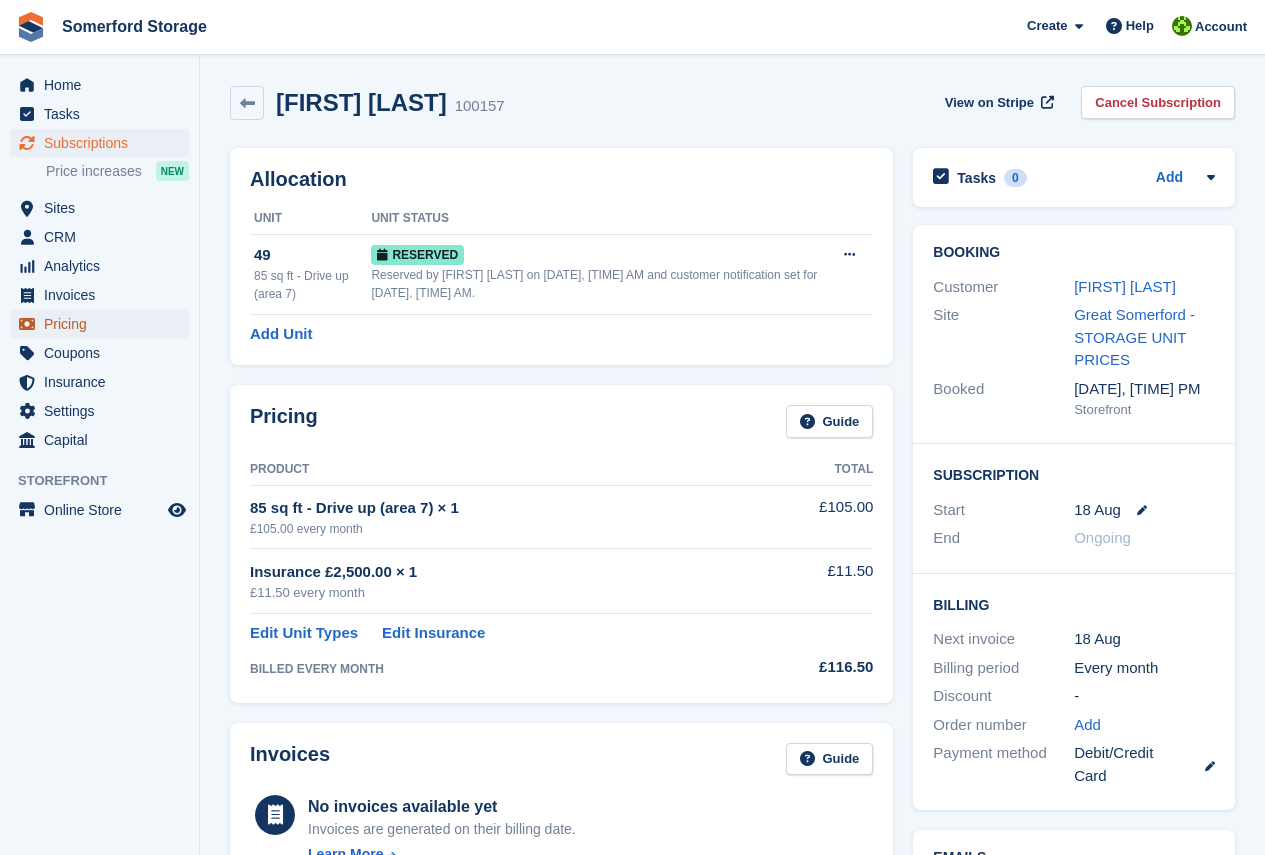 click on "Pricing" at bounding box center [104, 324] 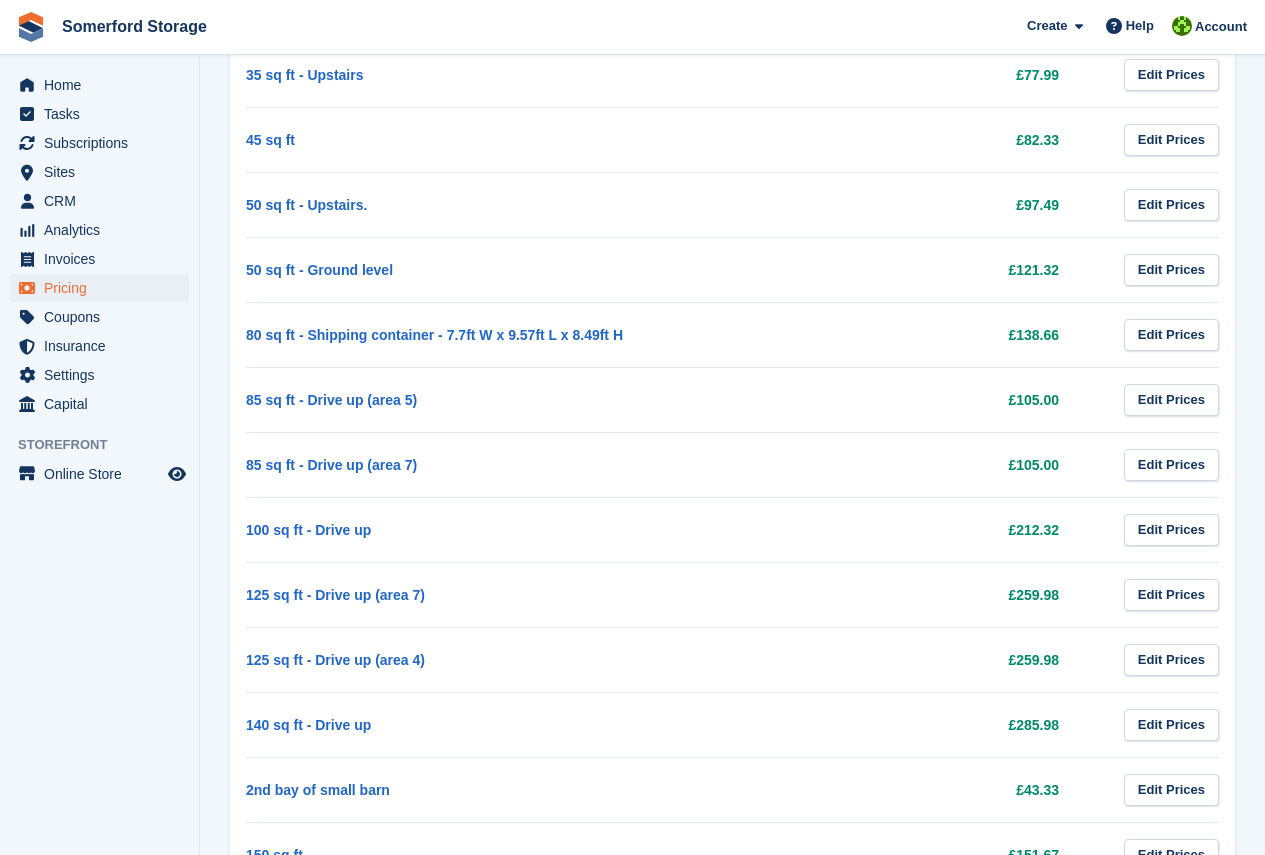 scroll, scrollTop: 400, scrollLeft: 0, axis: vertical 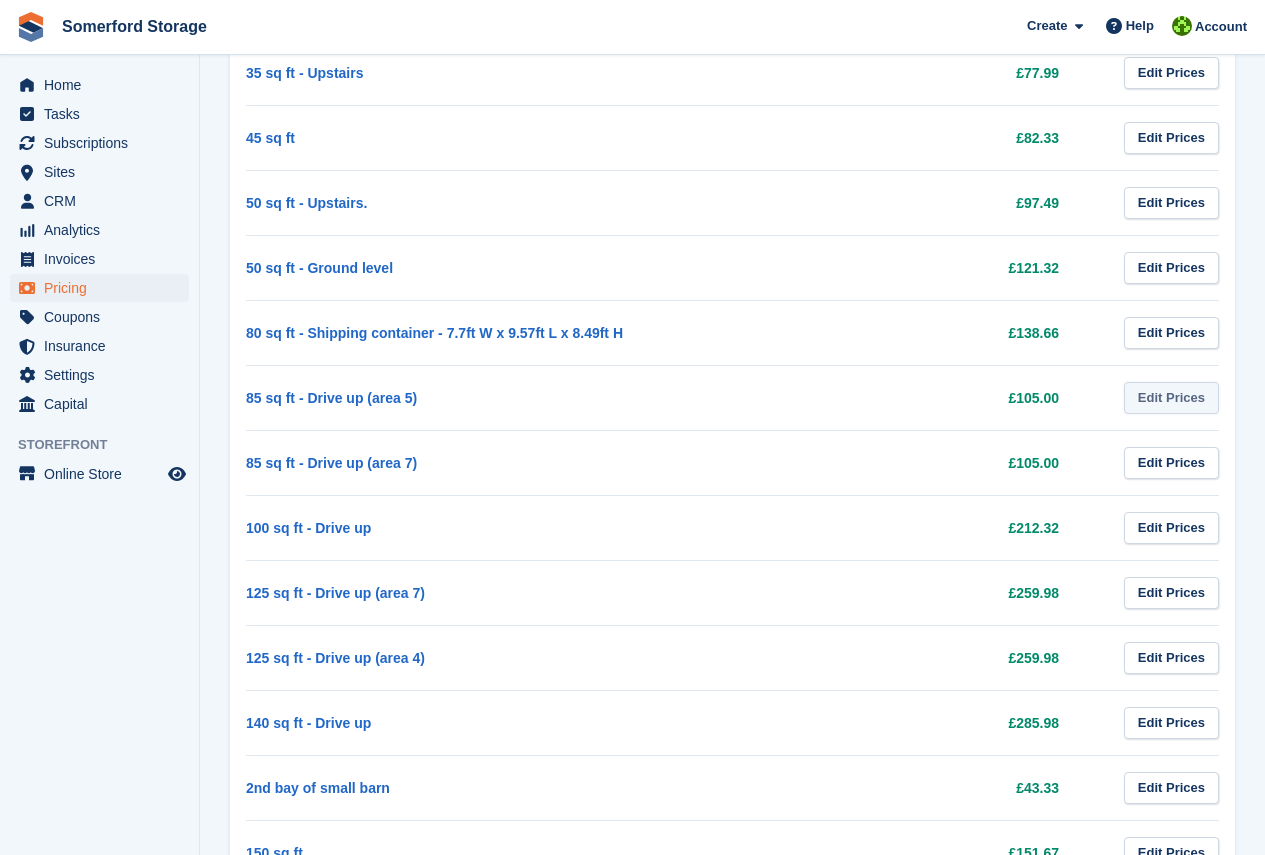 click on "Edit Prices" at bounding box center [1171, 398] 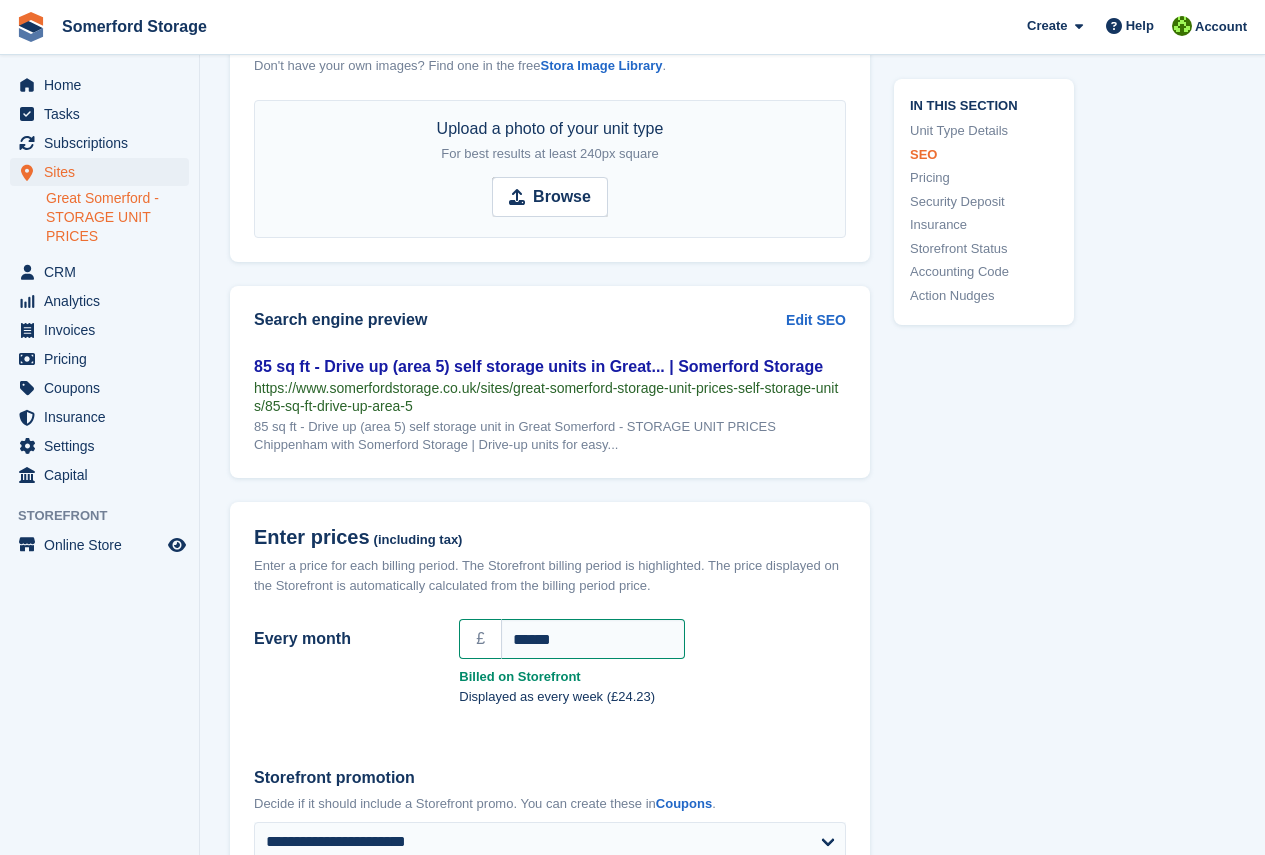 scroll, scrollTop: 1450, scrollLeft: 0, axis: vertical 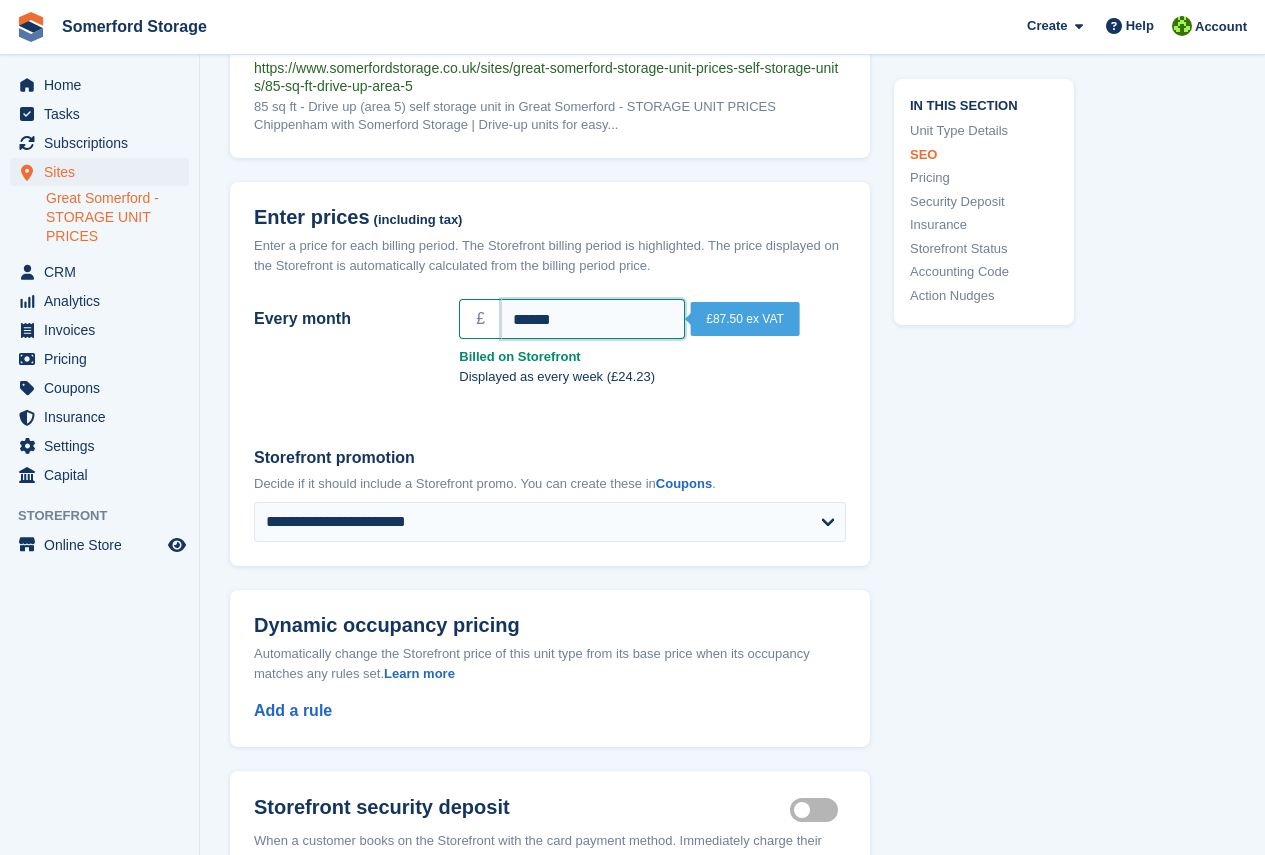 click on "******" at bounding box center (593, 319) 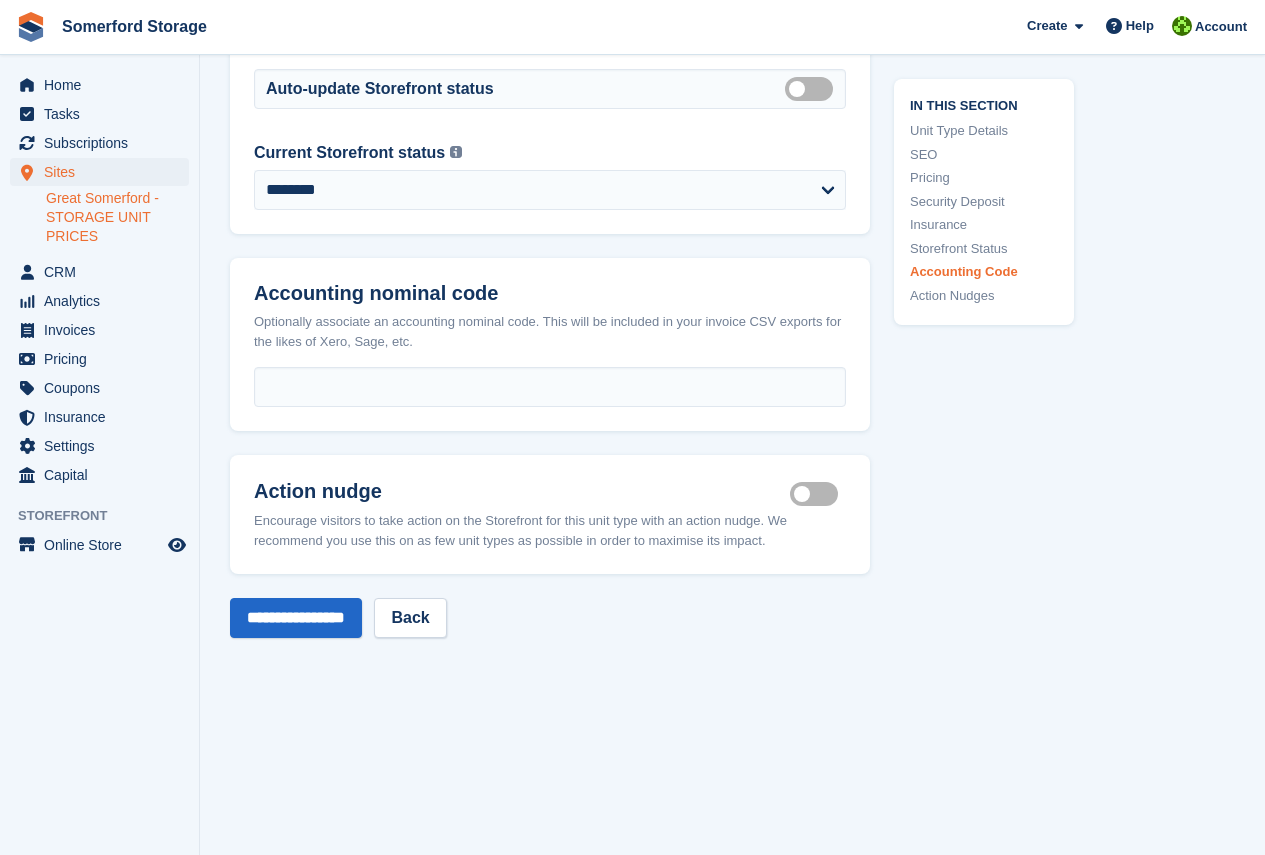 scroll, scrollTop: 3201, scrollLeft: 0, axis: vertical 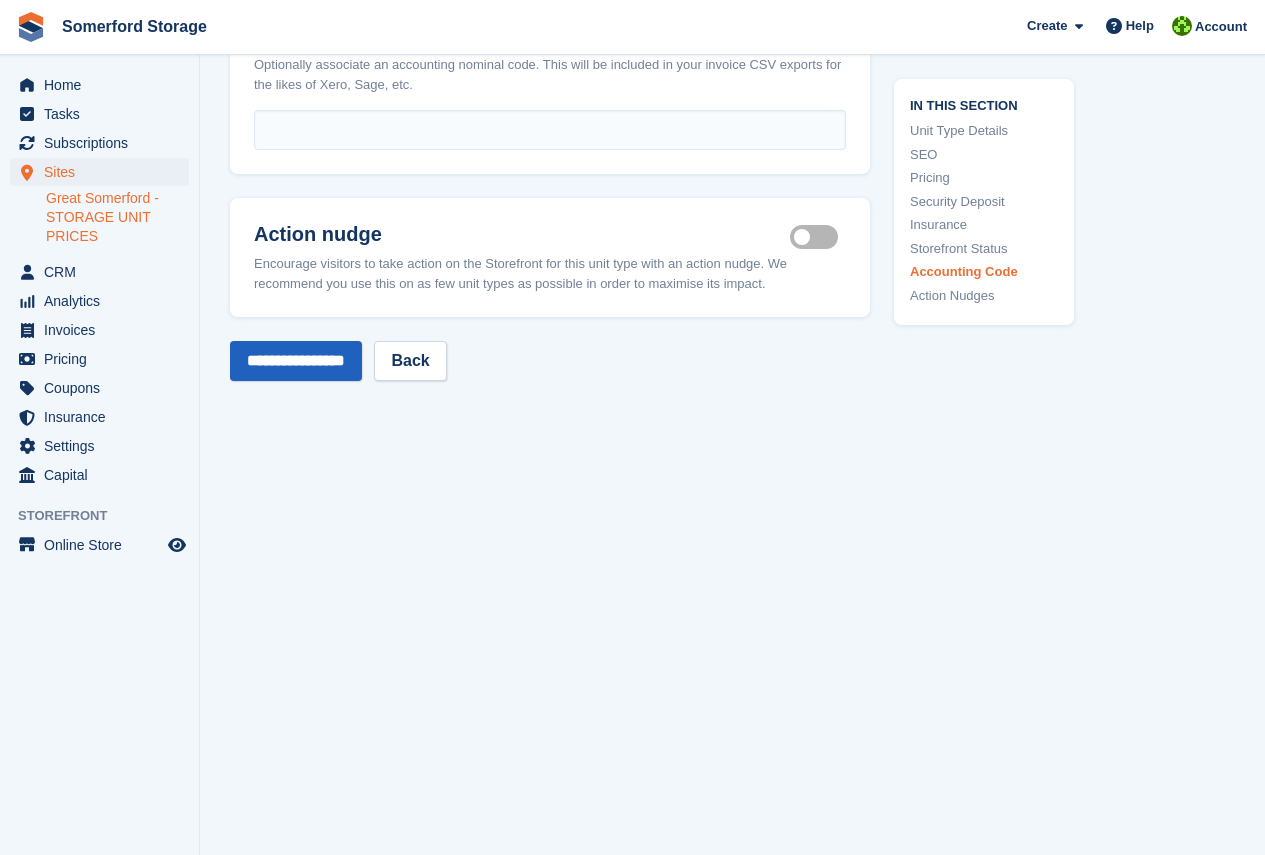 type on "******" 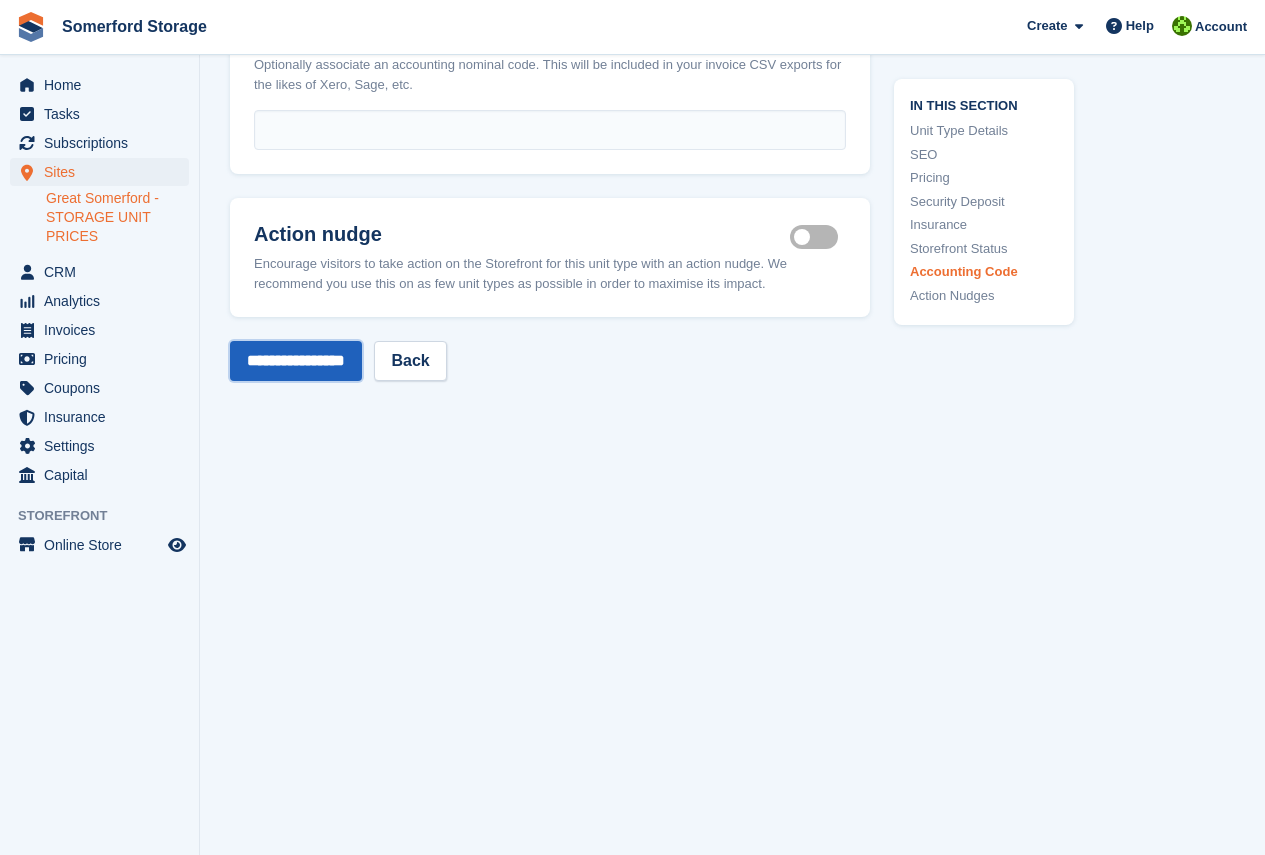 click on "**********" at bounding box center [296, 361] 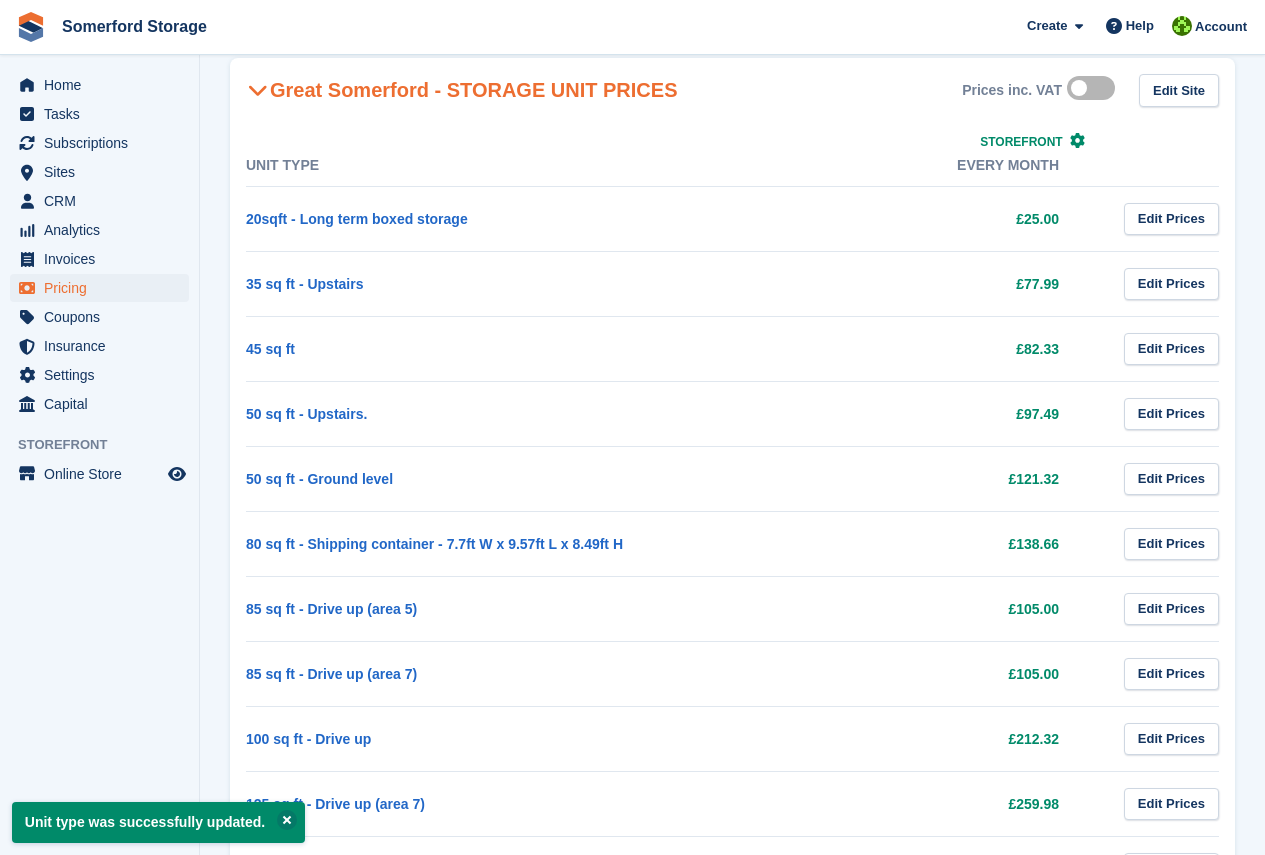 scroll, scrollTop: 200, scrollLeft: 0, axis: vertical 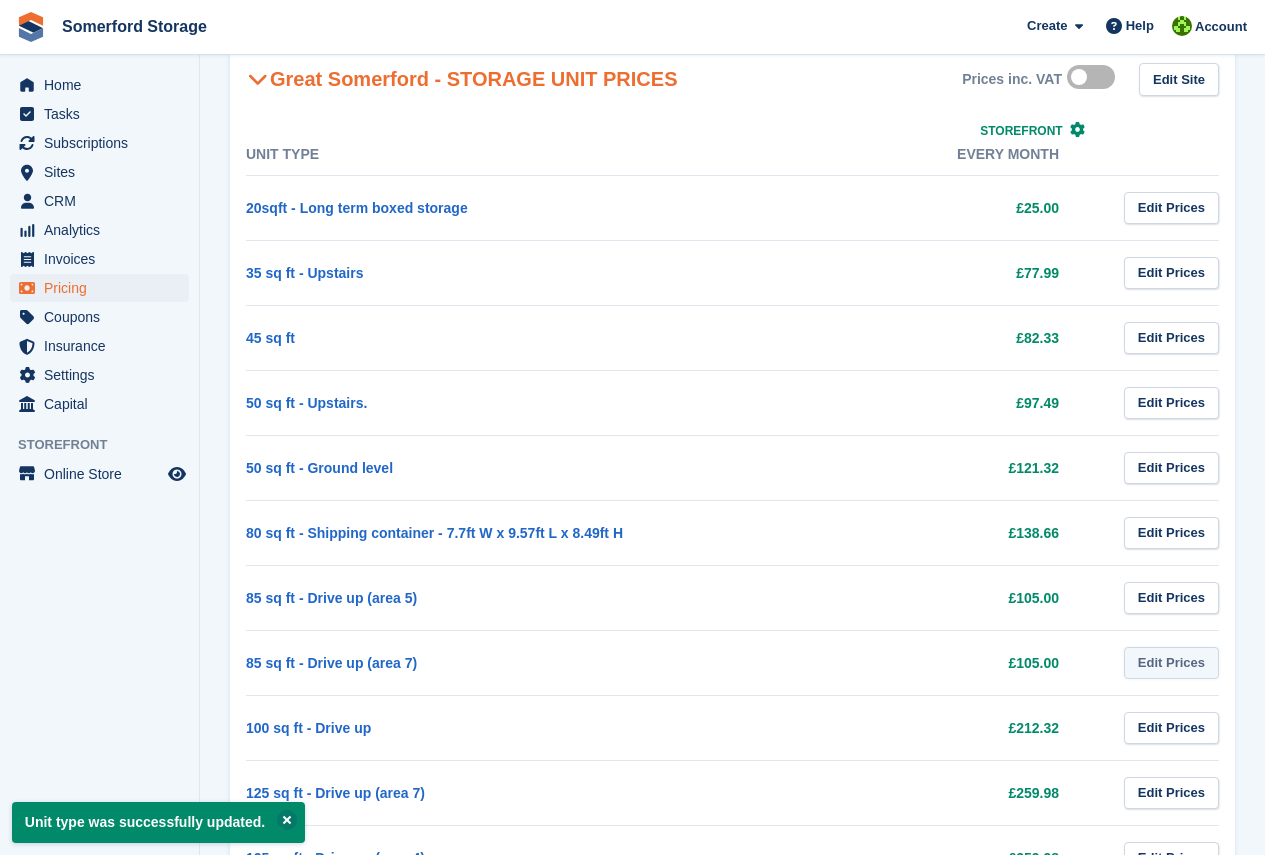 click on "Edit Prices" at bounding box center [1171, 663] 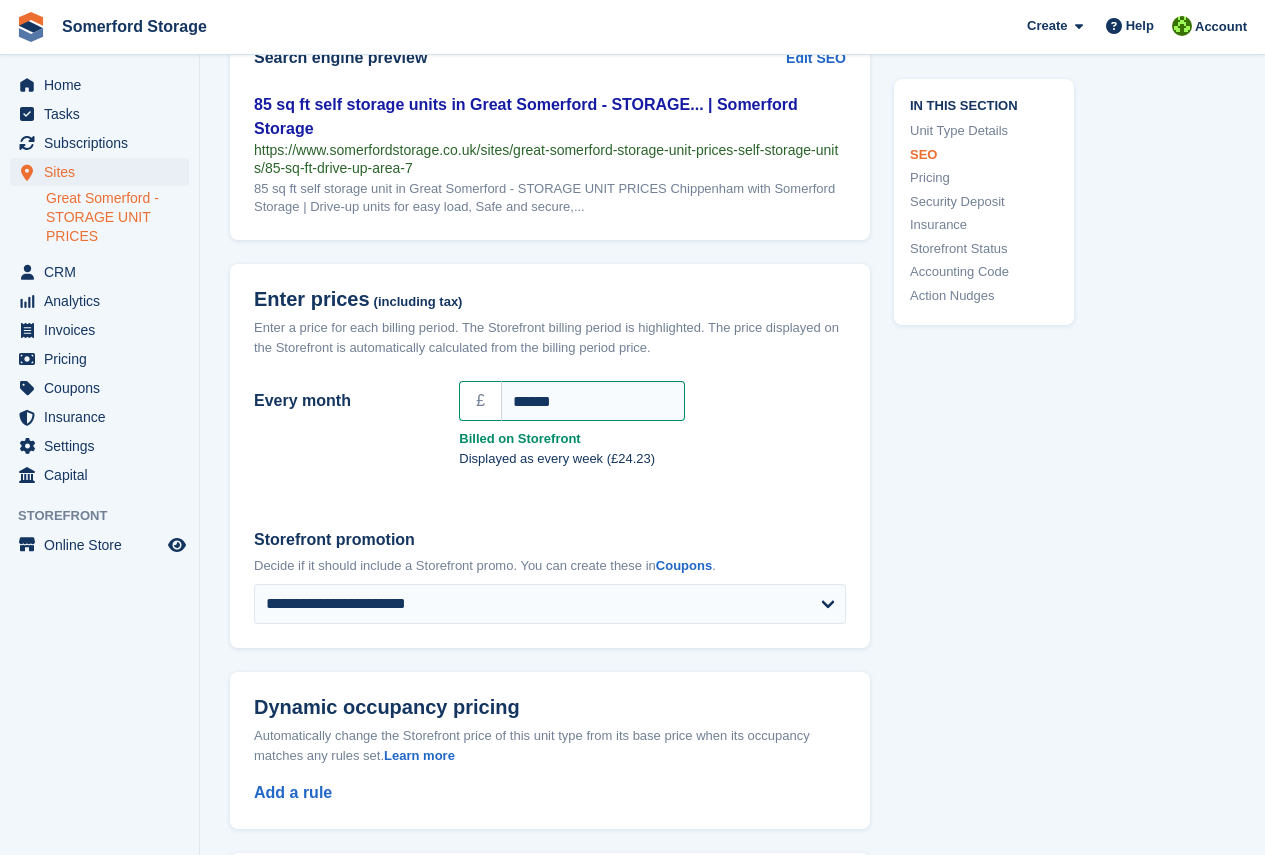 scroll, scrollTop: 1450, scrollLeft: 0, axis: vertical 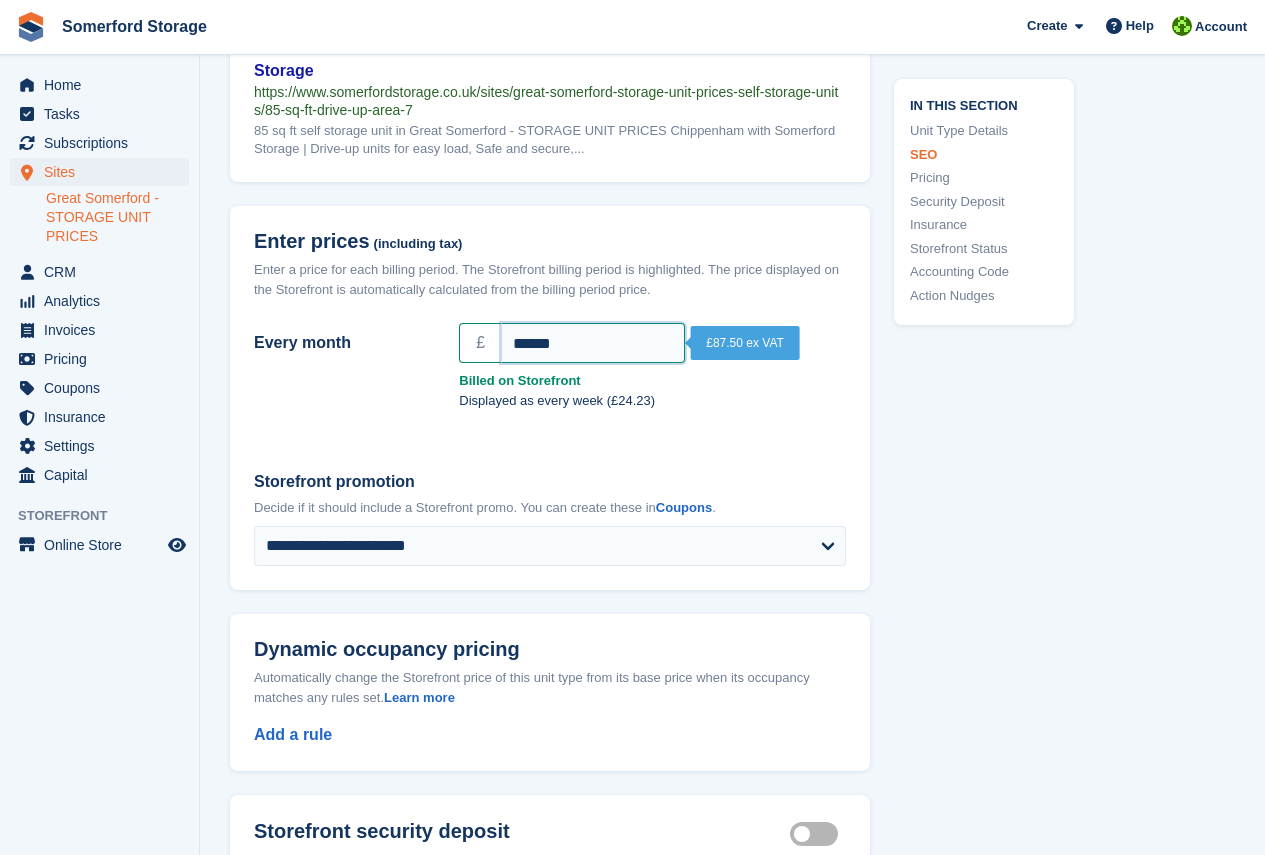 click on "******" at bounding box center [593, 343] 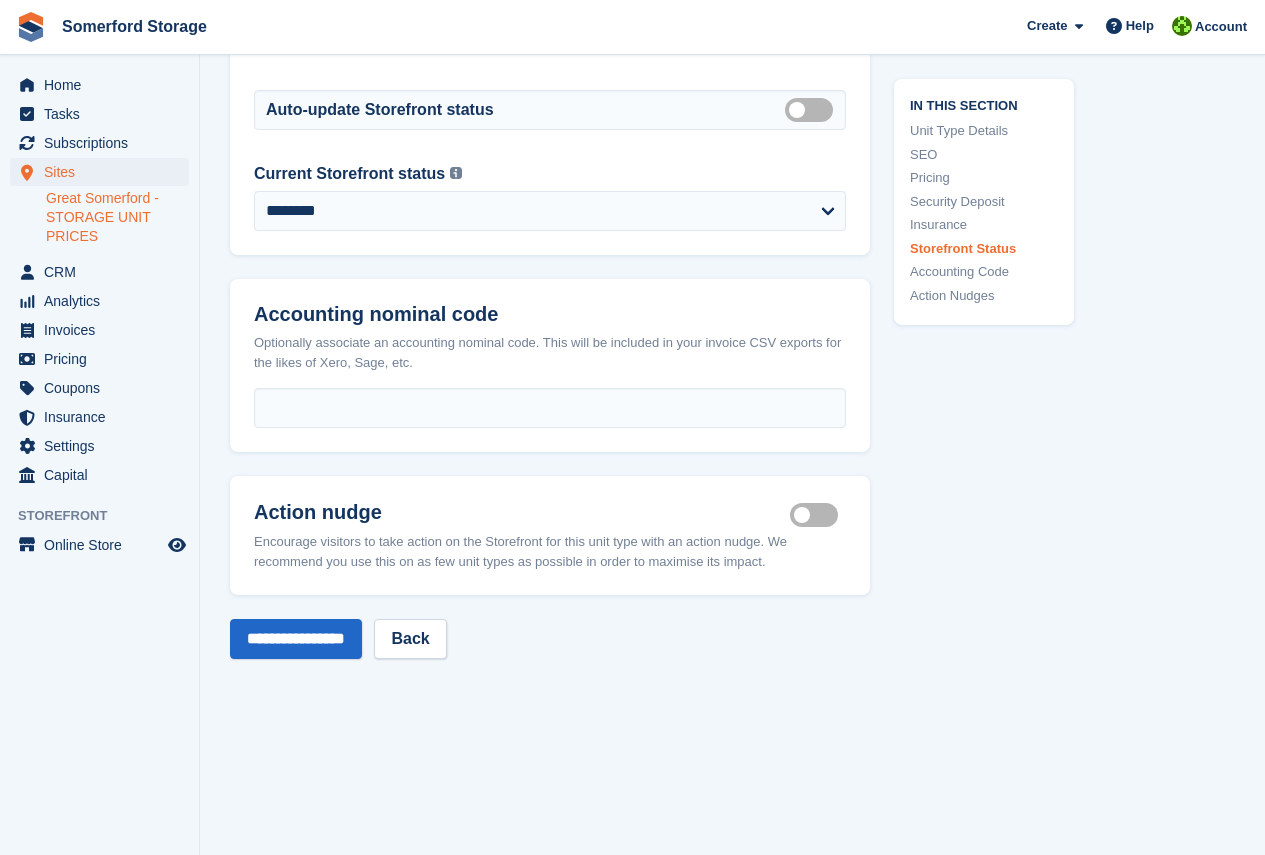 scroll, scrollTop: 2950, scrollLeft: 0, axis: vertical 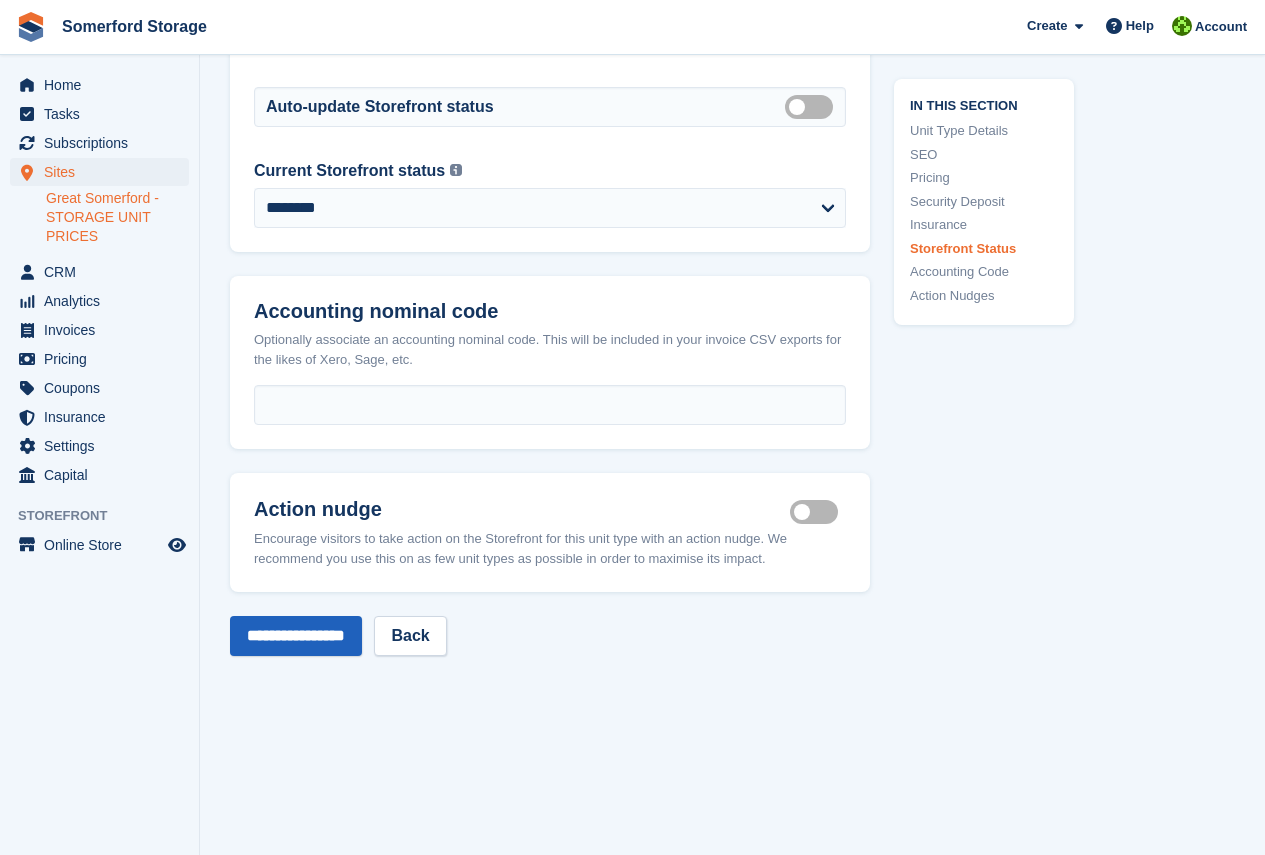 type on "******" 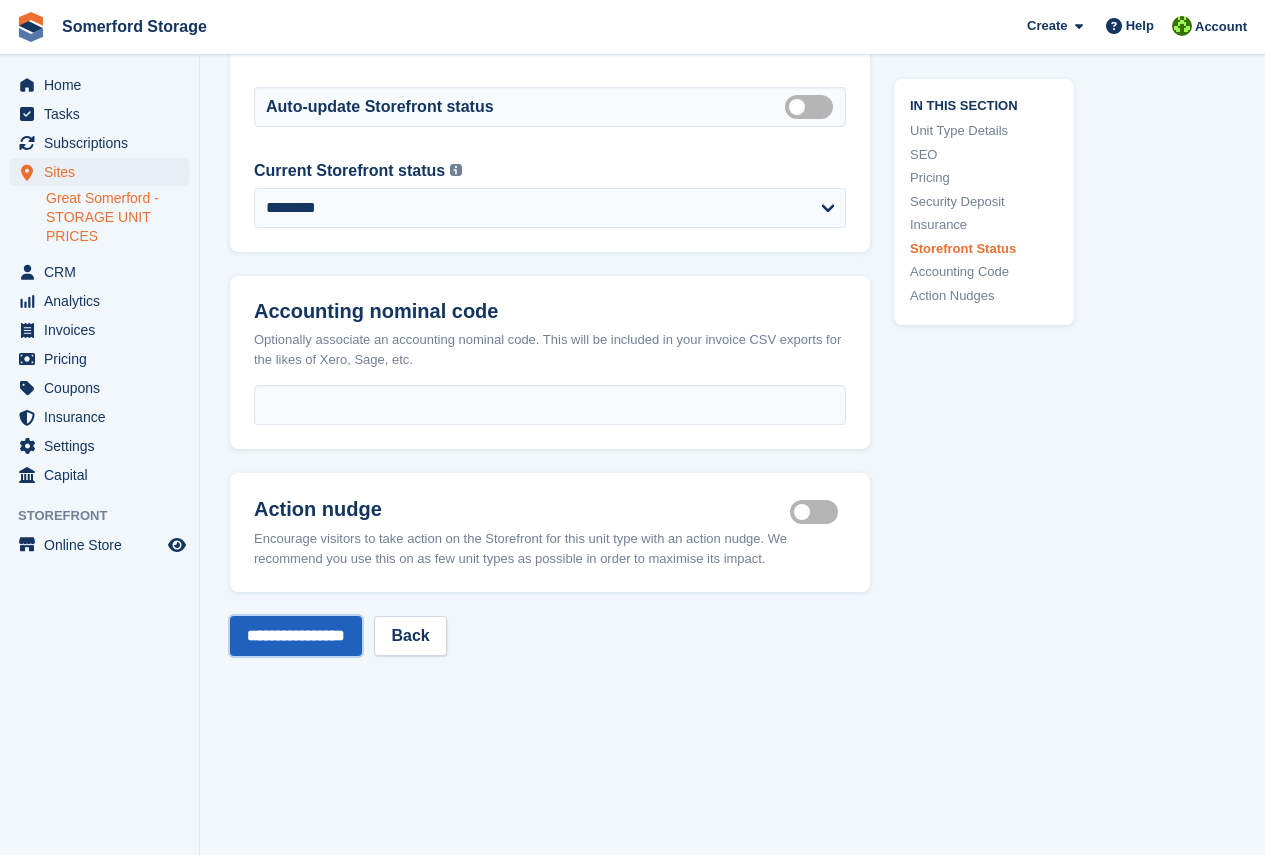 click on "**********" at bounding box center [296, 636] 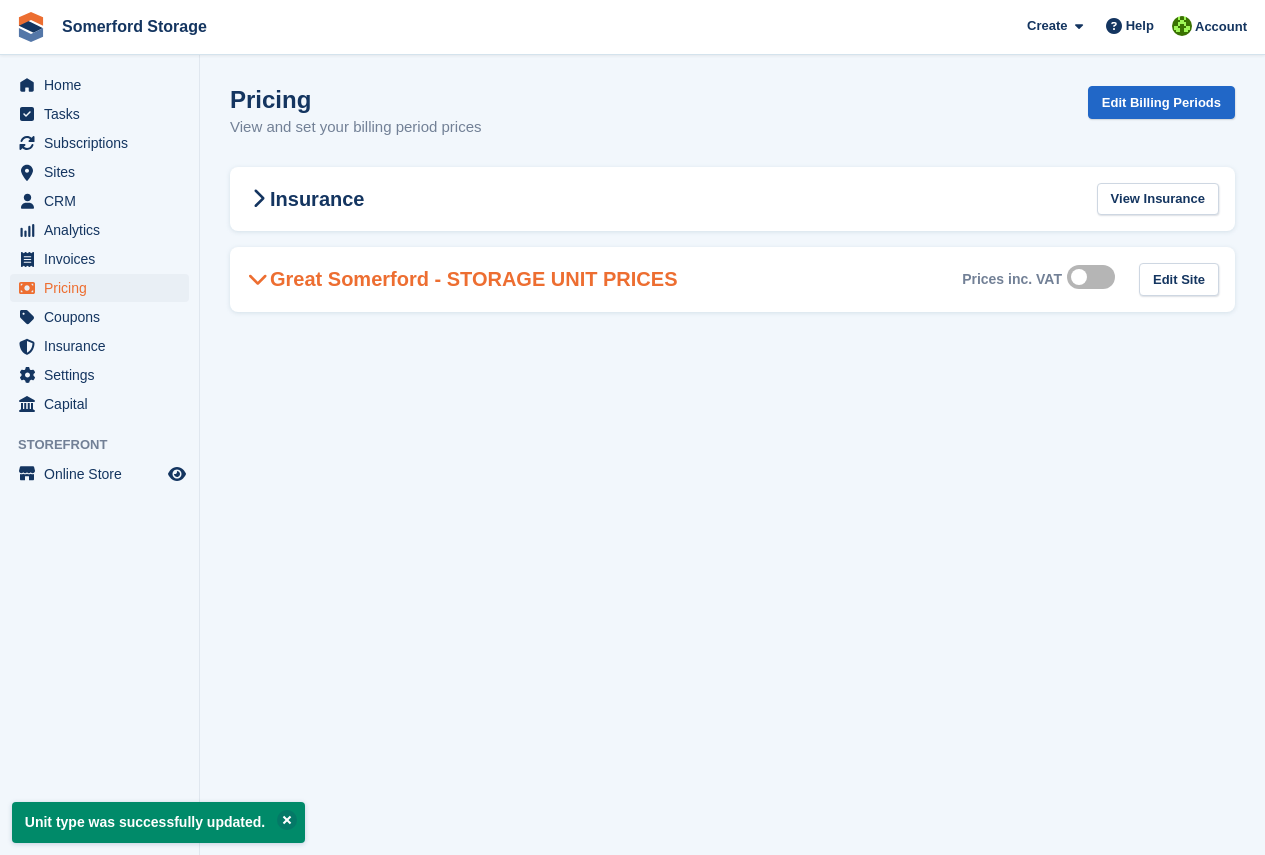 scroll, scrollTop: 0, scrollLeft: 0, axis: both 